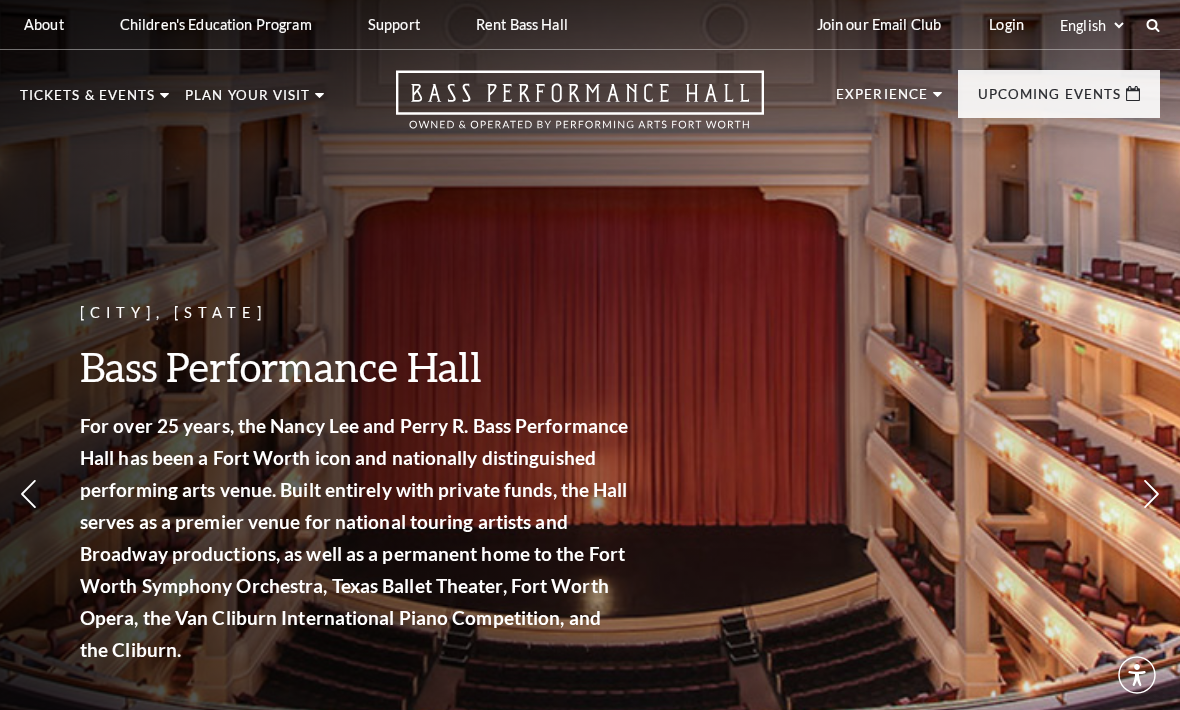 scroll, scrollTop: 0, scrollLeft: 0, axis: both 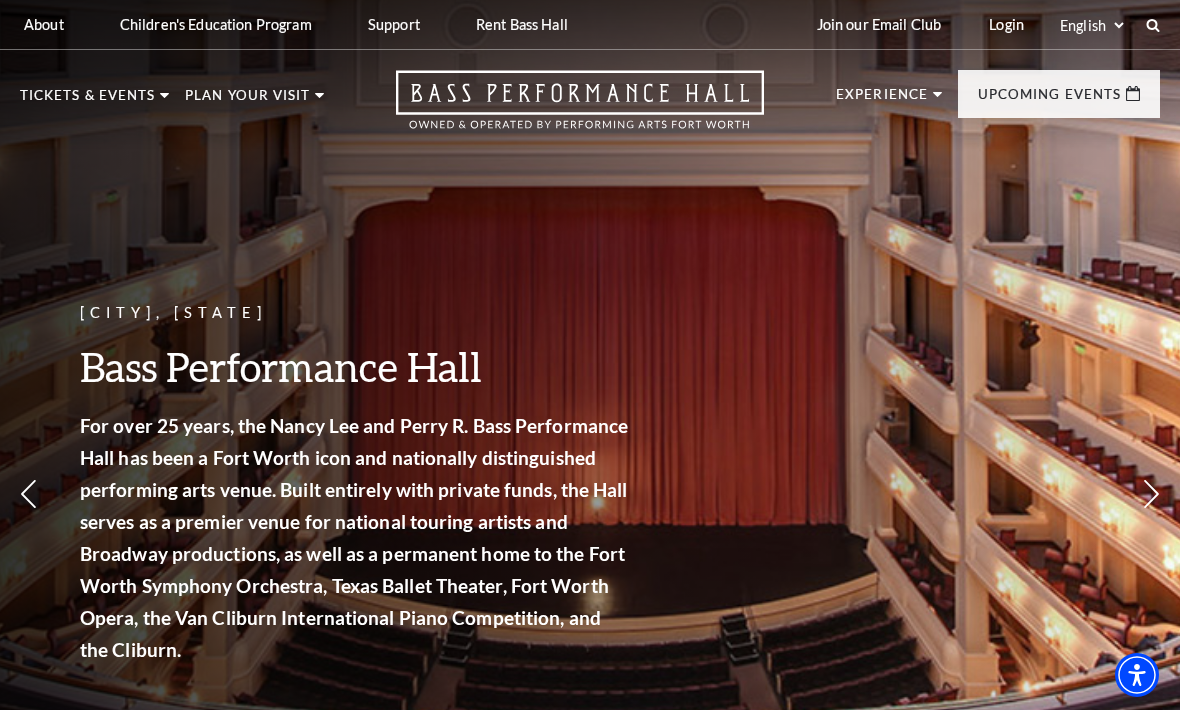 click on "The Book of Mormon" at bounding box center (144, 381) 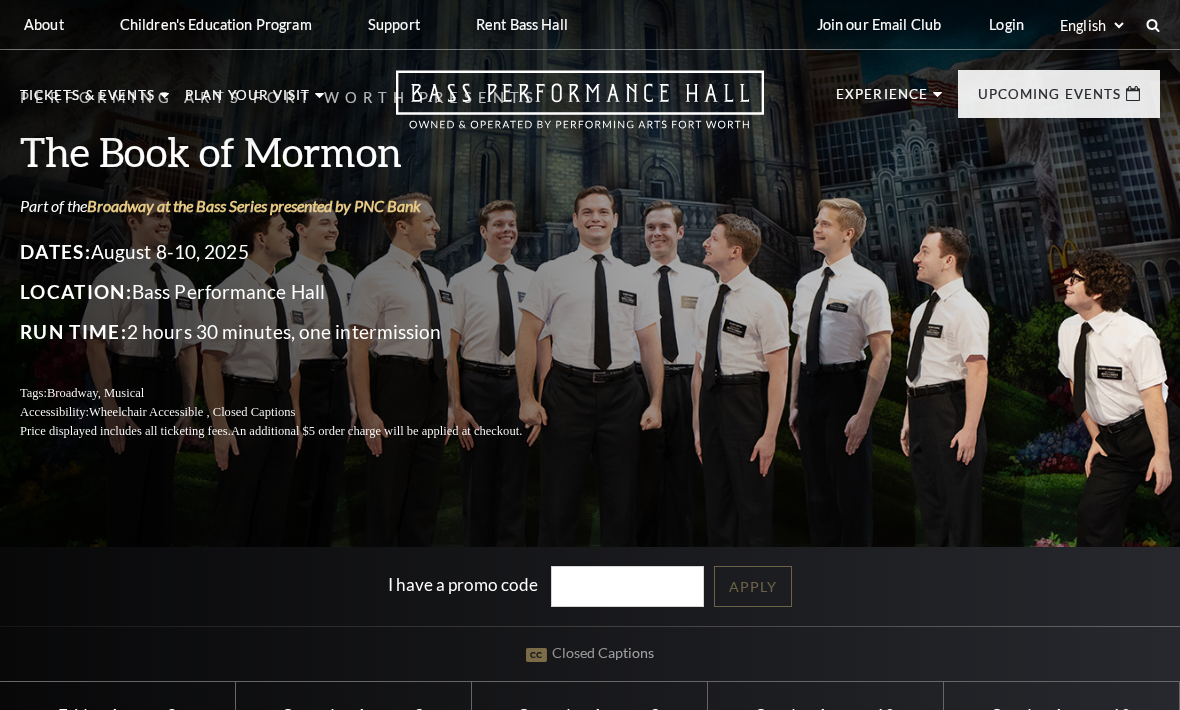 scroll, scrollTop: 0, scrollLeft: 0, axis: both 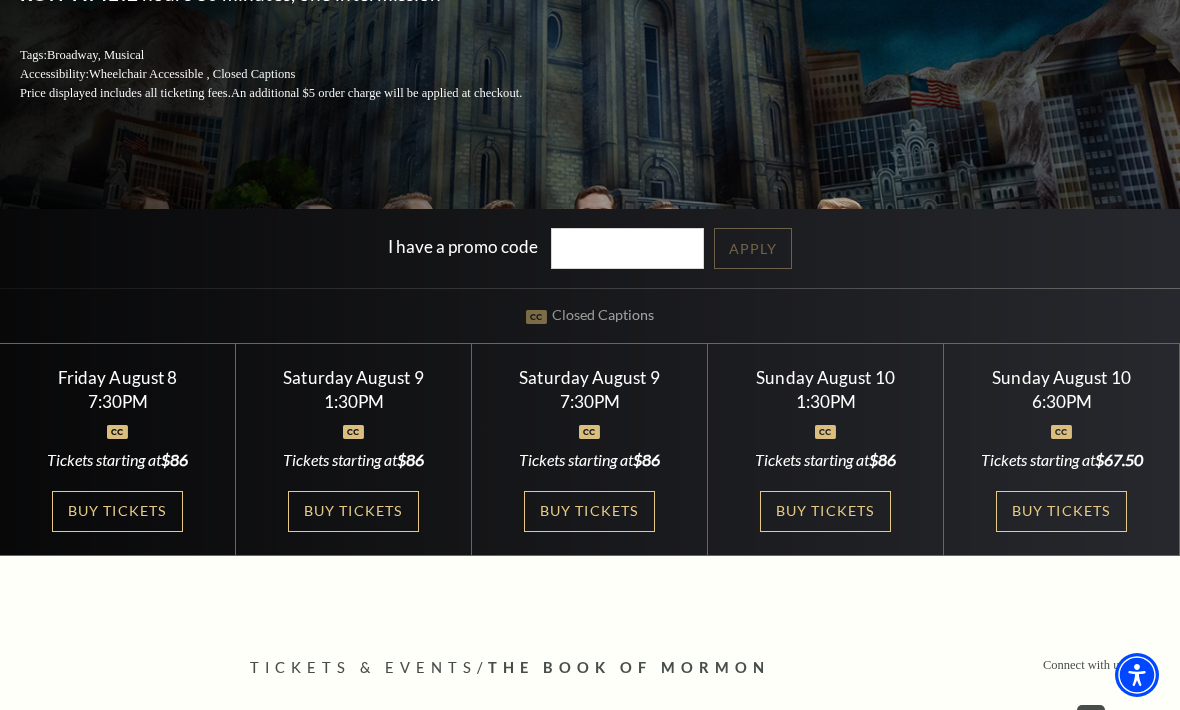 click on "1:30PM" at bounding box center (826, 401) 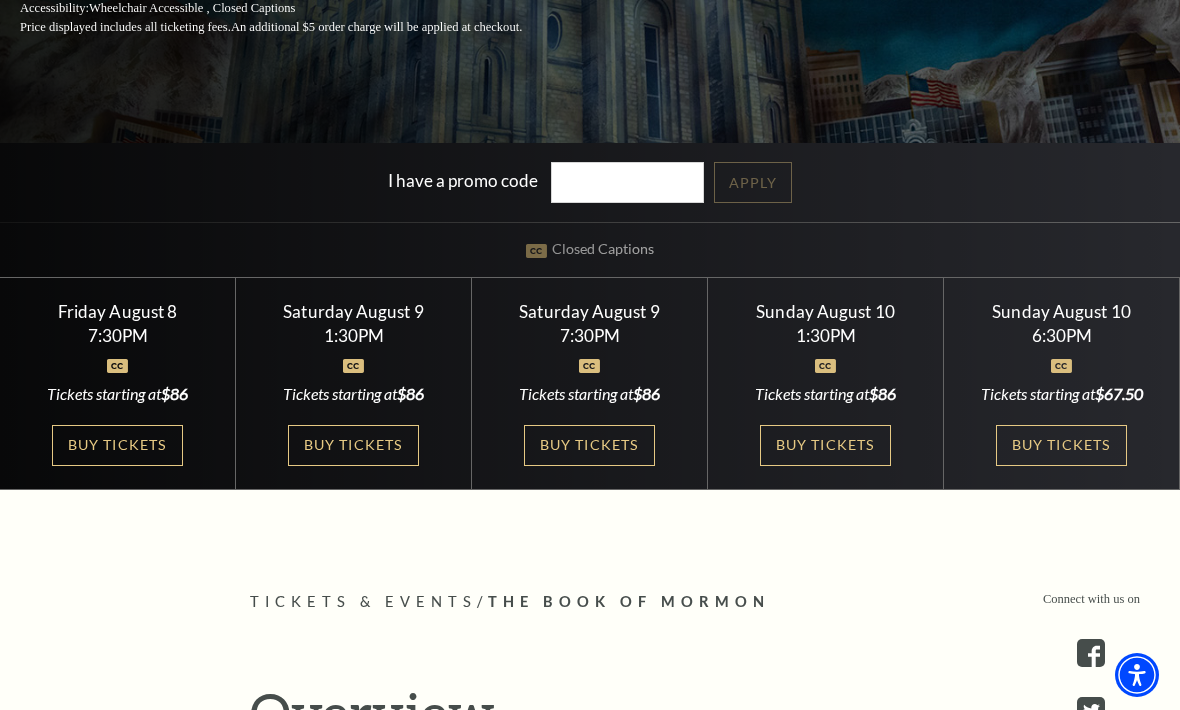 scroll, scrollTop: 403, scrollLeft: 0, axis: vertical 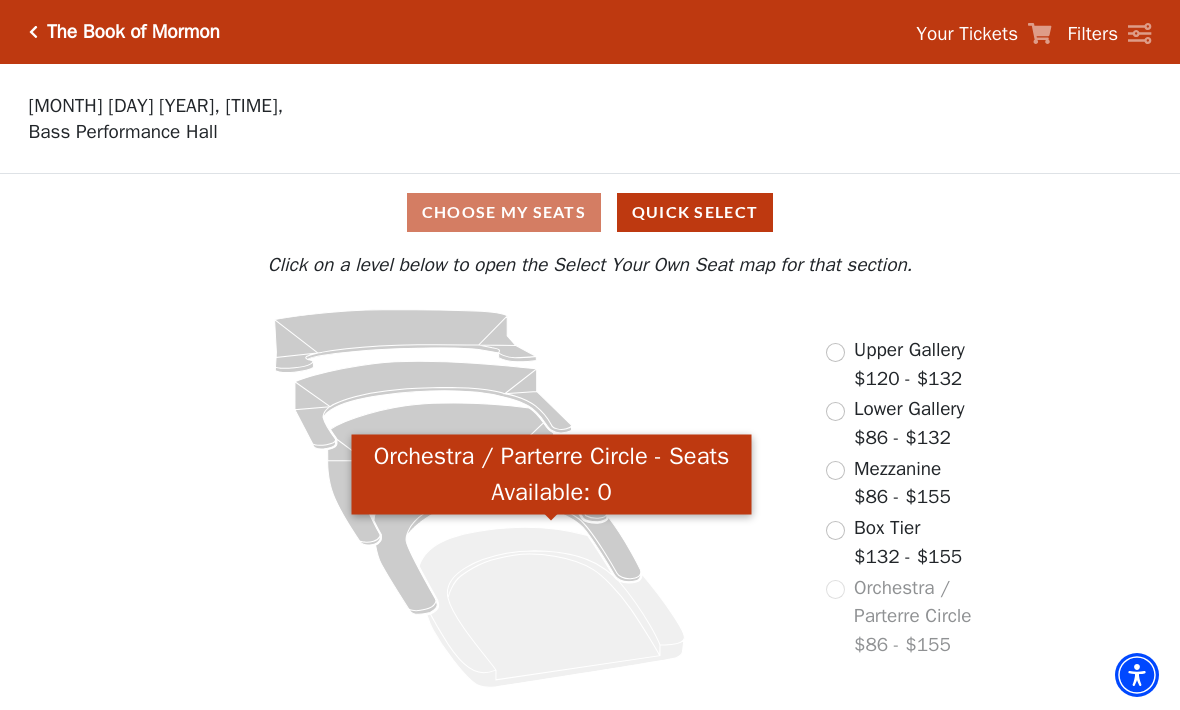 click 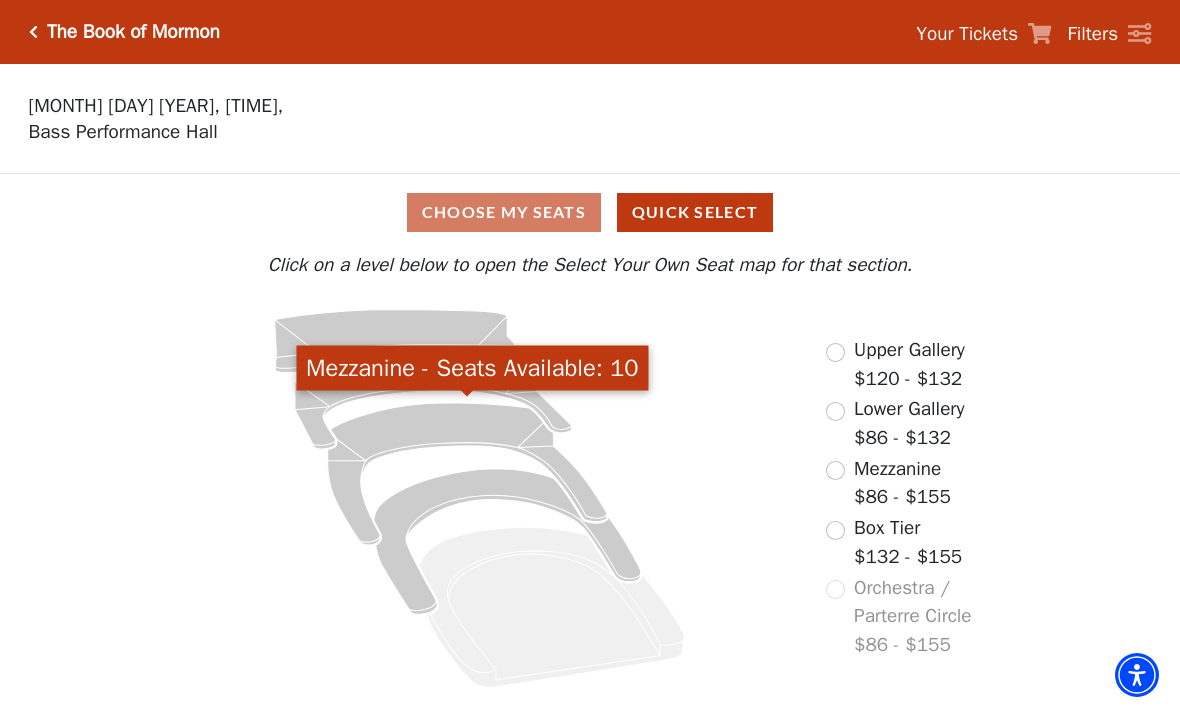 click 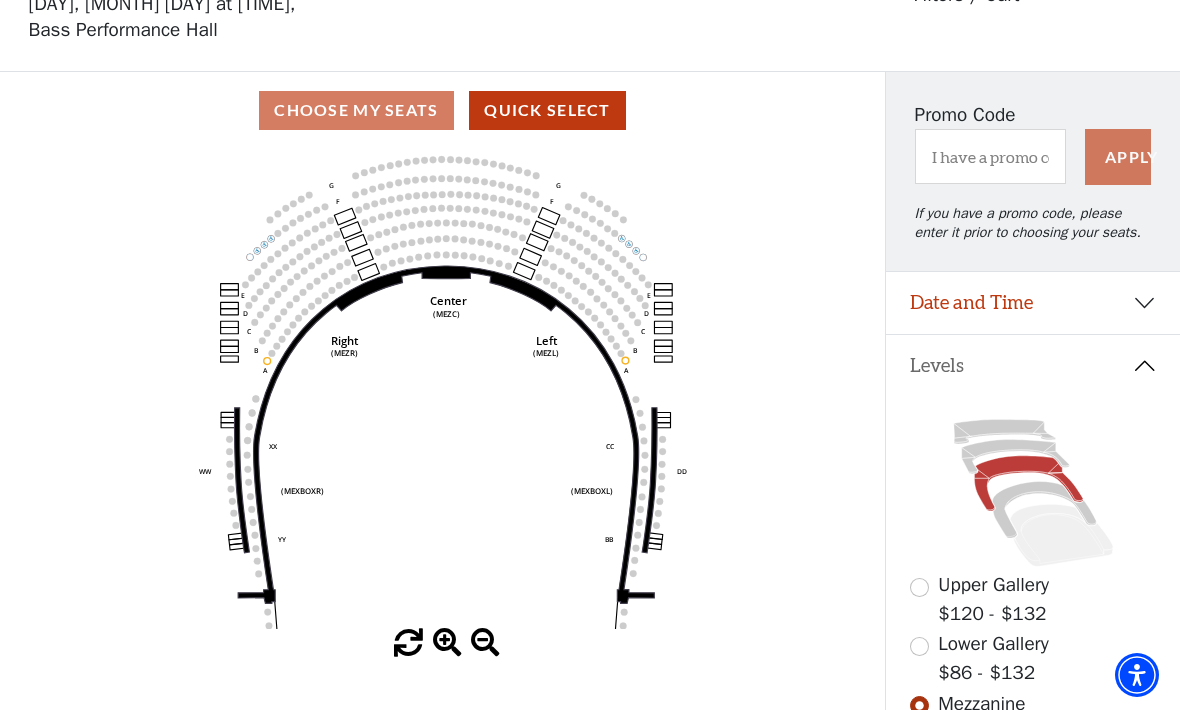 scroll, scrollTop: 106, scrollLeft: 0, axis: vertical 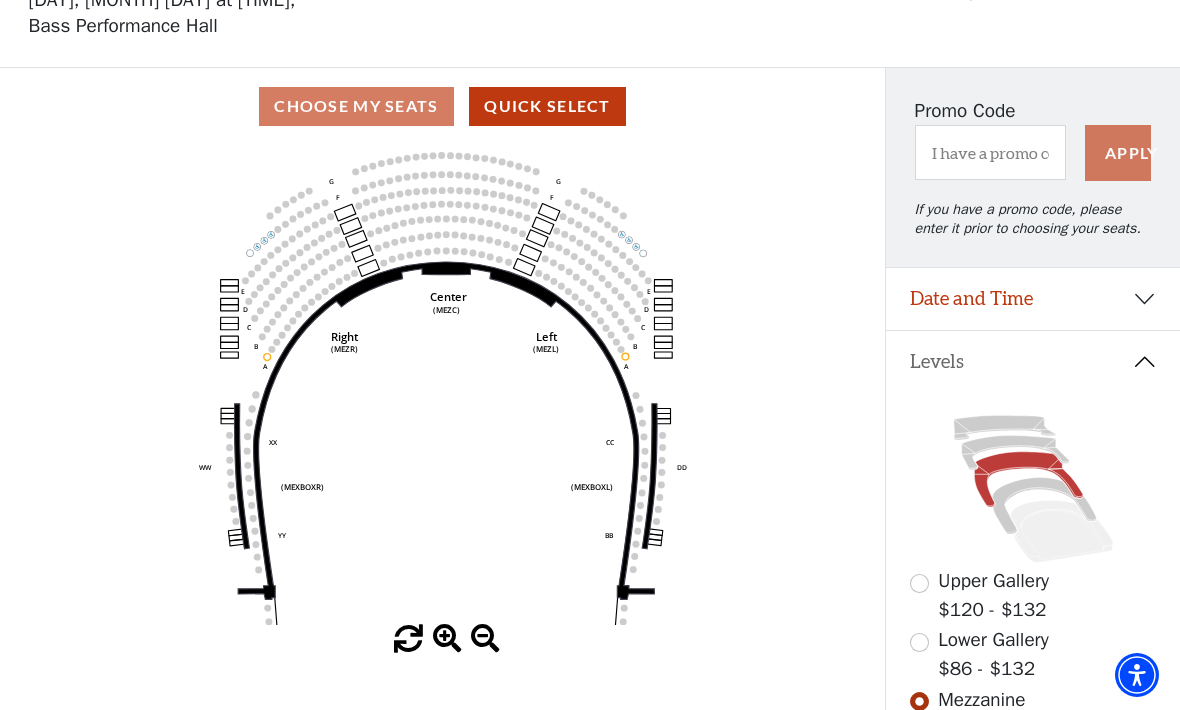 click on "Quick Select" at bounding box center [547, 106] 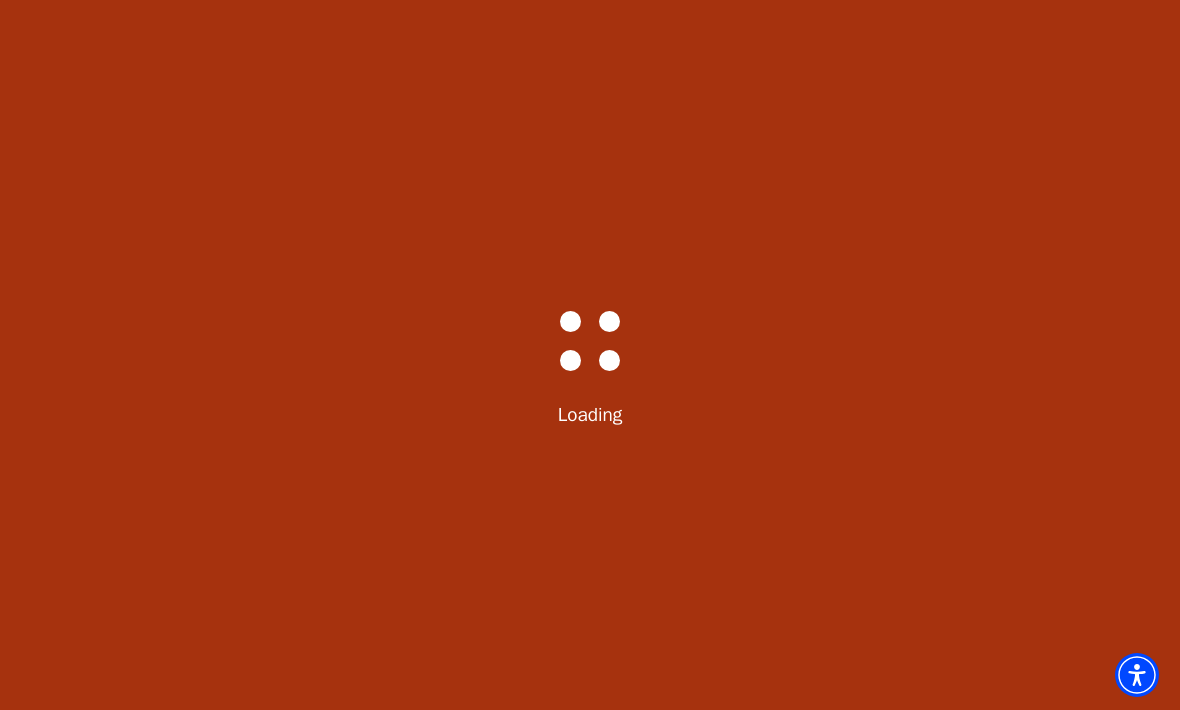 scroll, scrollTop: 0, scrollLeft: 0, axis: both 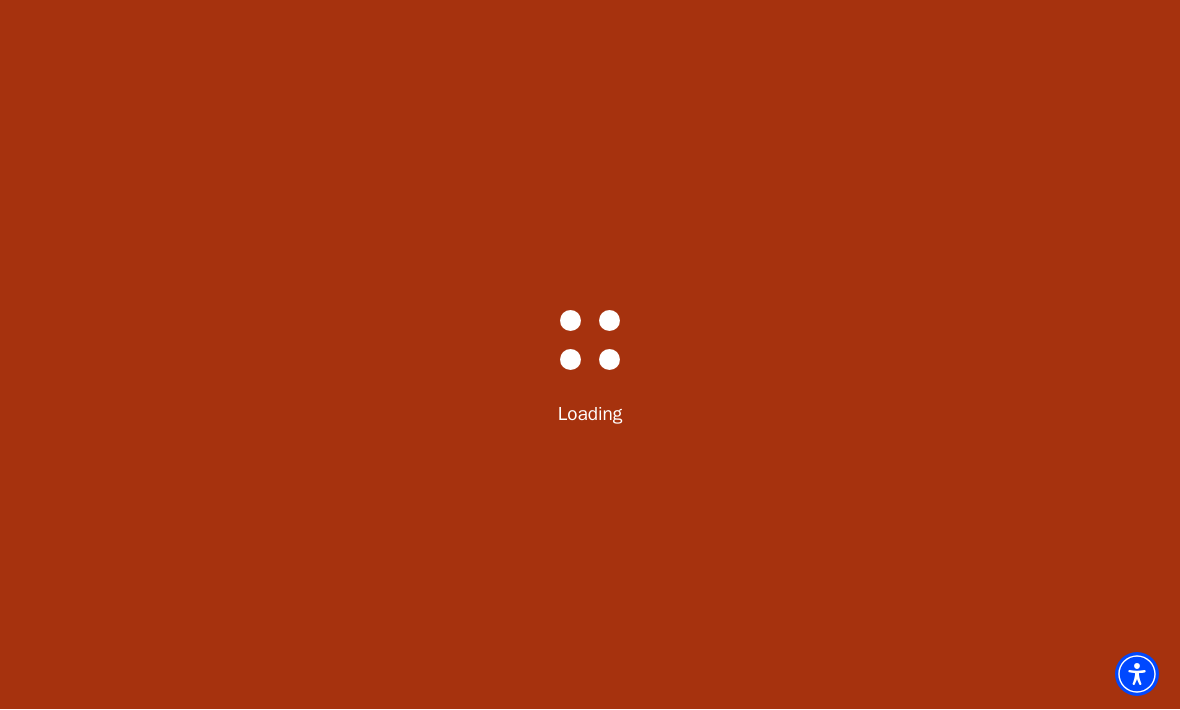 select on "6288" 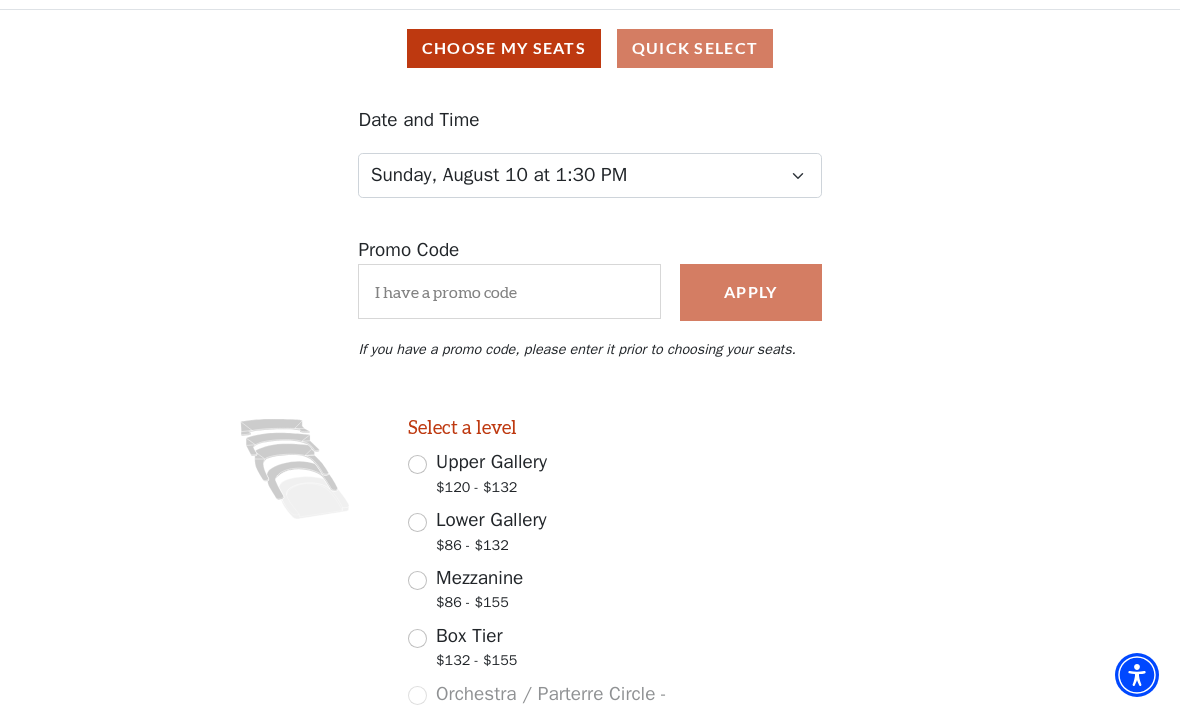 scroll, scrollTop: 175, scrollLeft: 0, axis: vertical 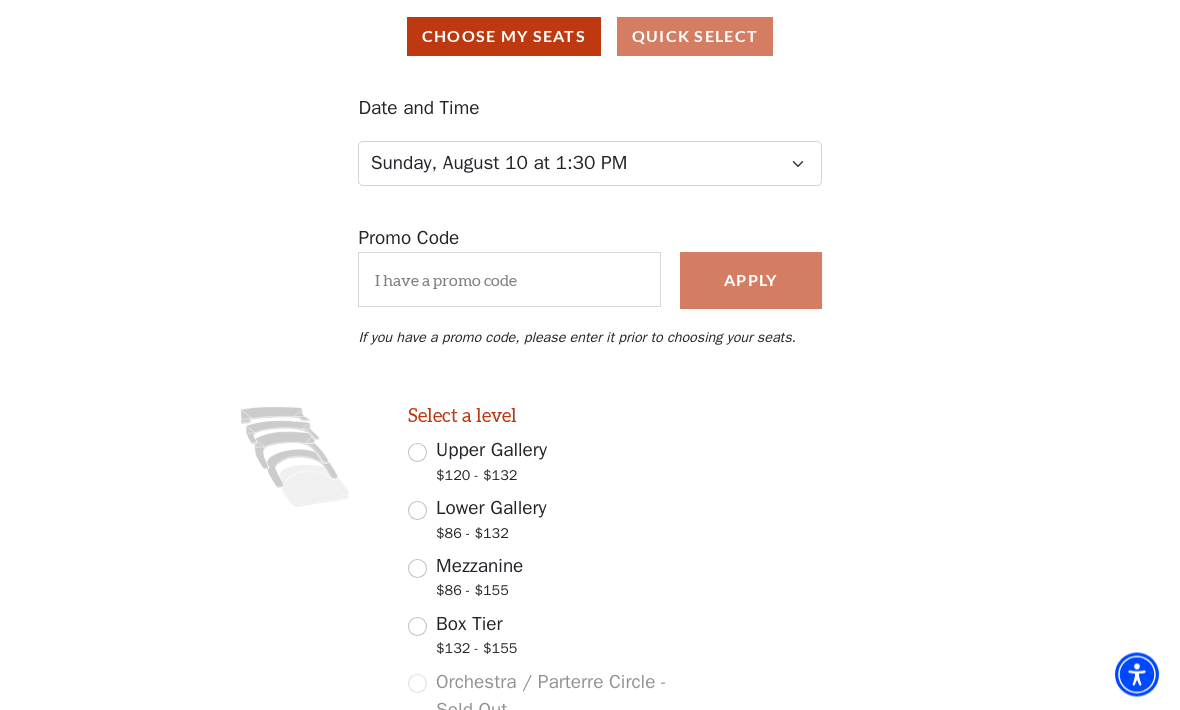click on "Lower Gallery     $86 - $132" at bounding box center (417, 511) 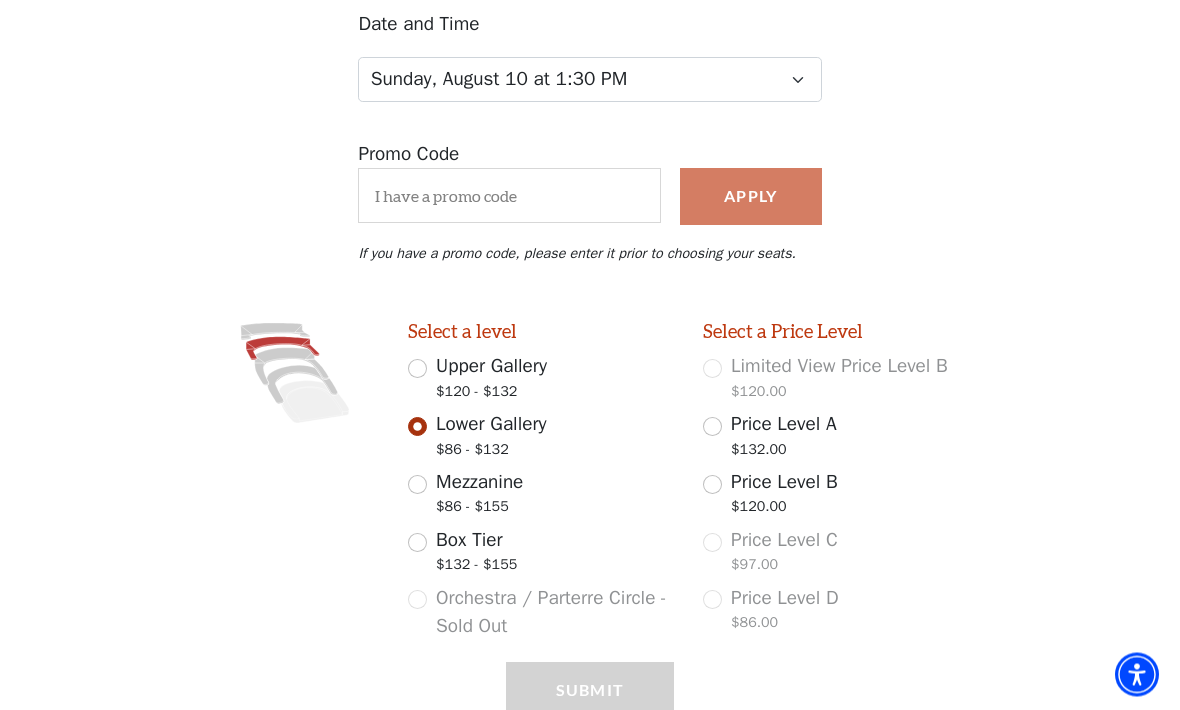 scroll, scrollTop: 267, scrollLeft: 0, axis: vertical 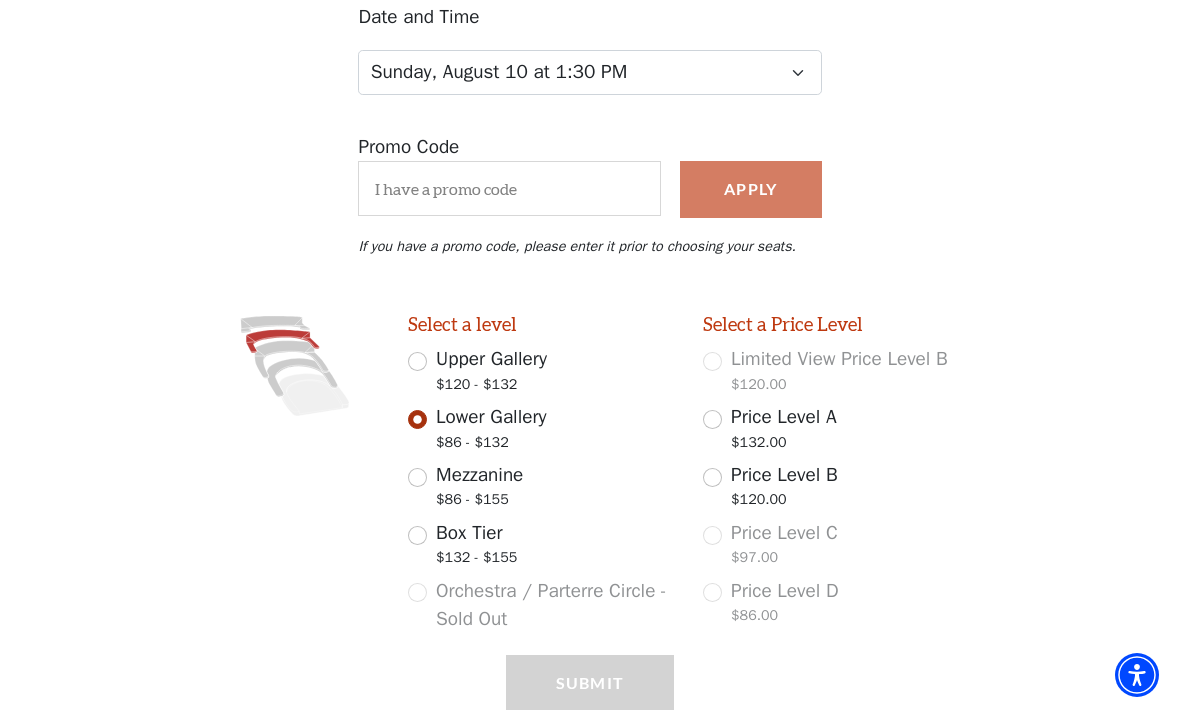 click on "Price Level A $132.00" at bounding box center [712, 419] 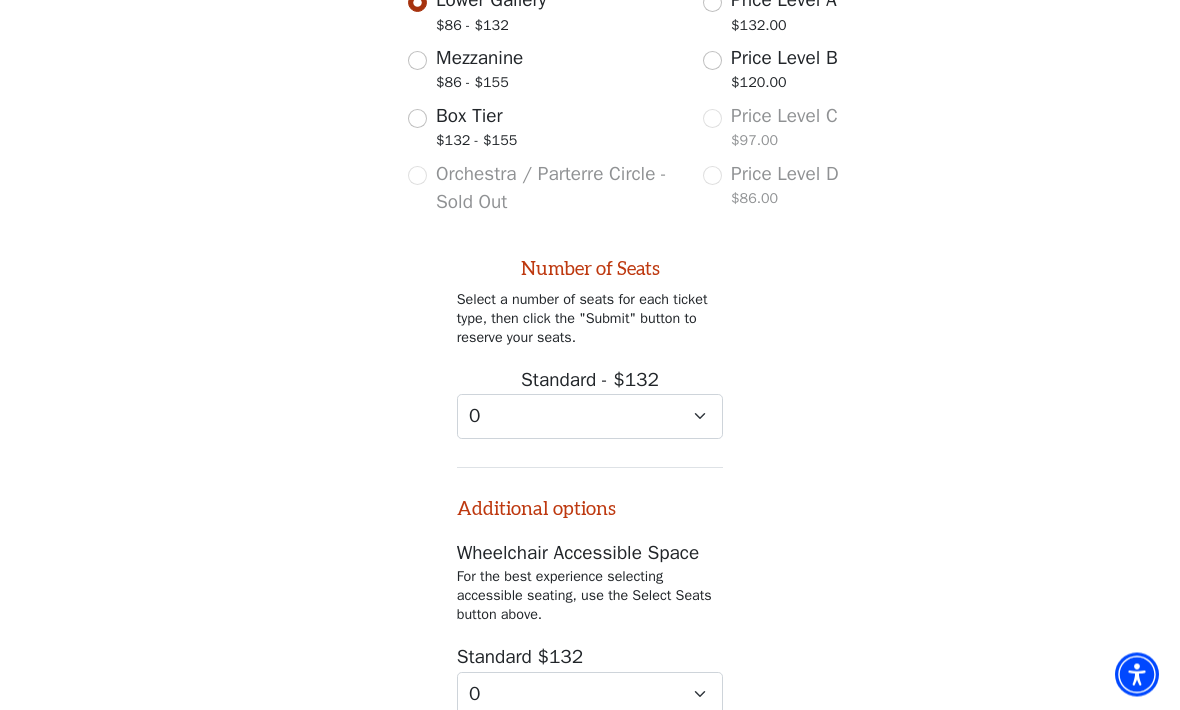 scroll, scrollTop: 755, scrollLeft: 0, axis: vertical 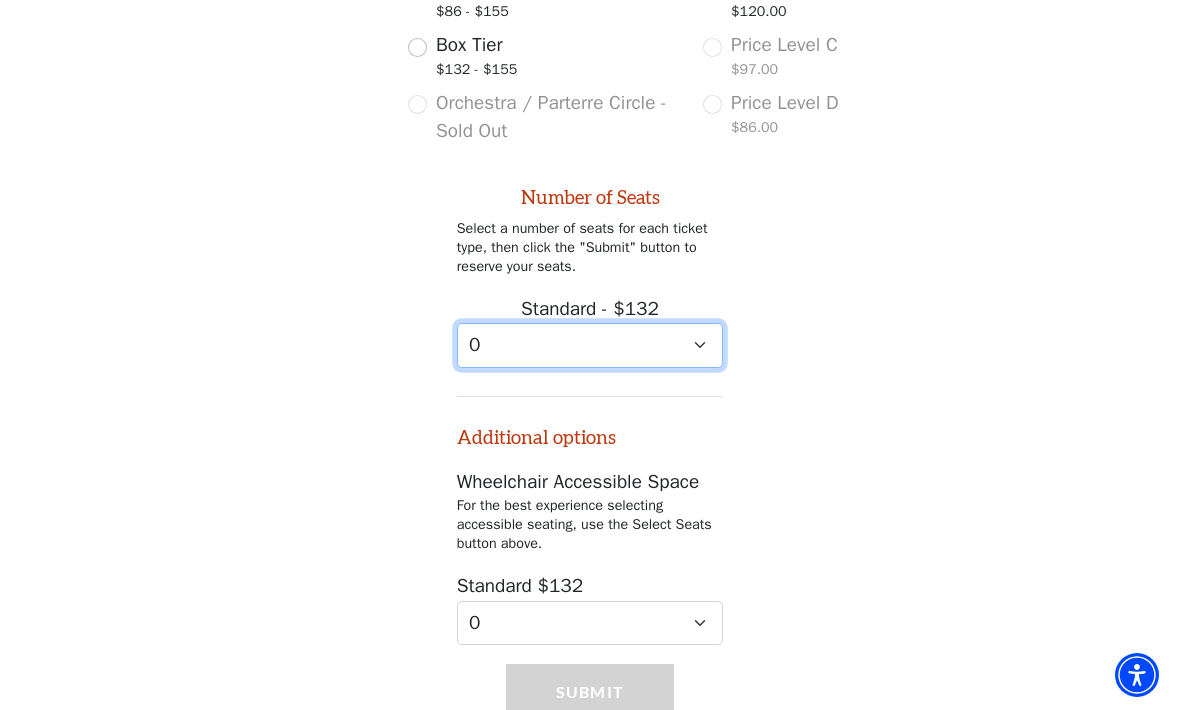 click on "0 1 2 3 4 5 6 7 8 9" at bounding box center (590, 345) 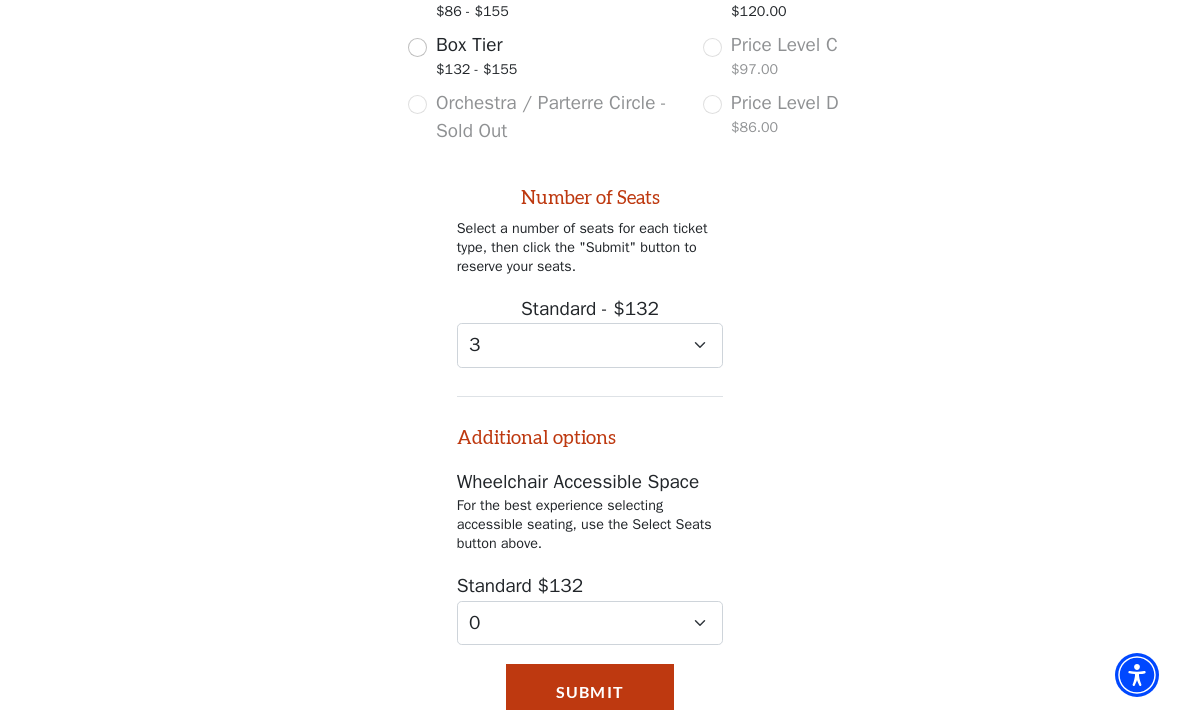 click on "Submit" at bounding box center [590, 692] 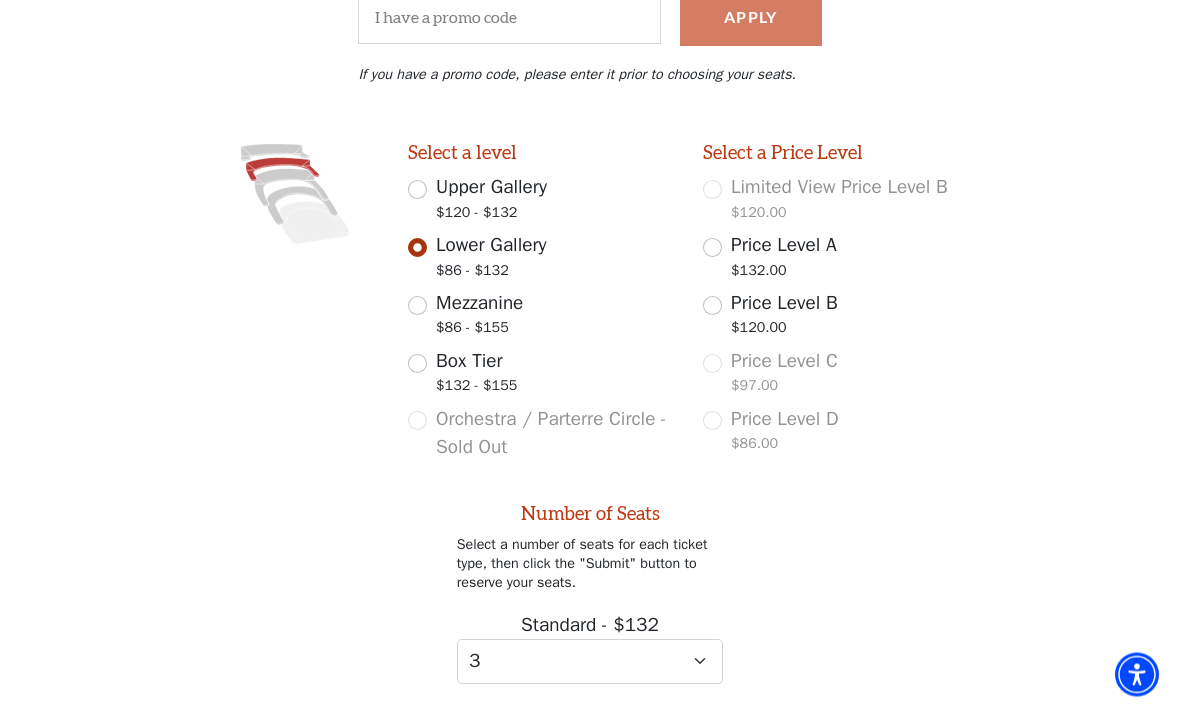 scroll, scrollTop: 429, scrollLeft: 0, axis: vertical 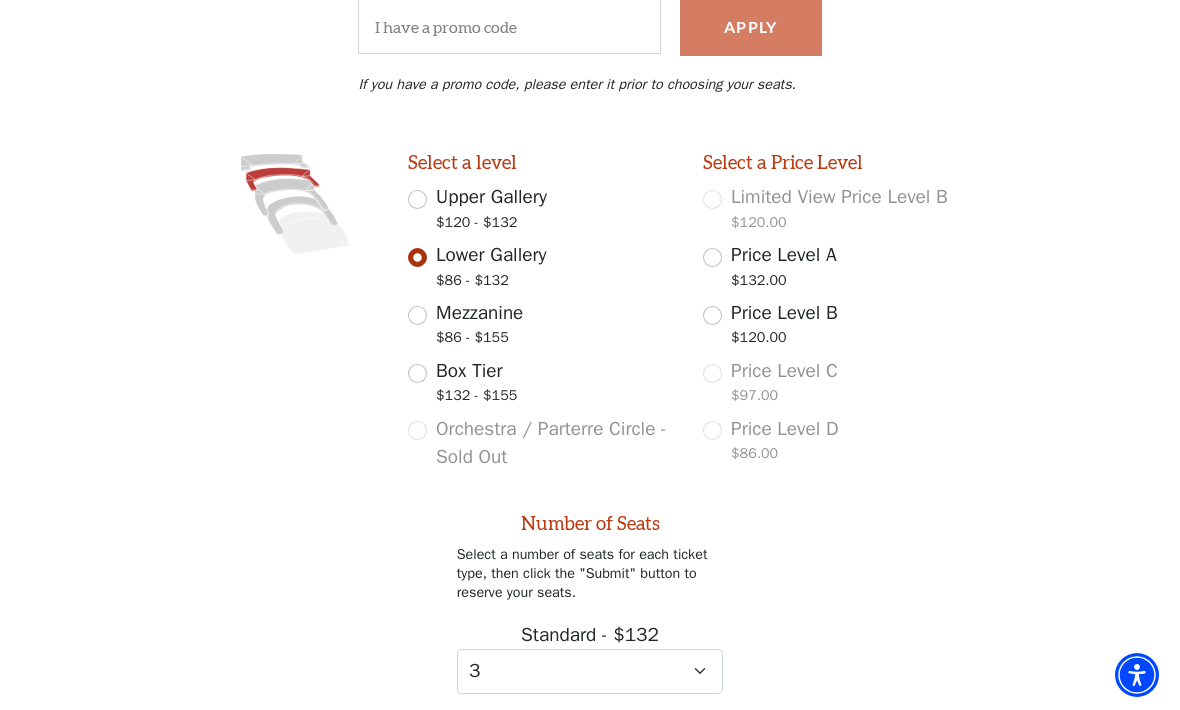click 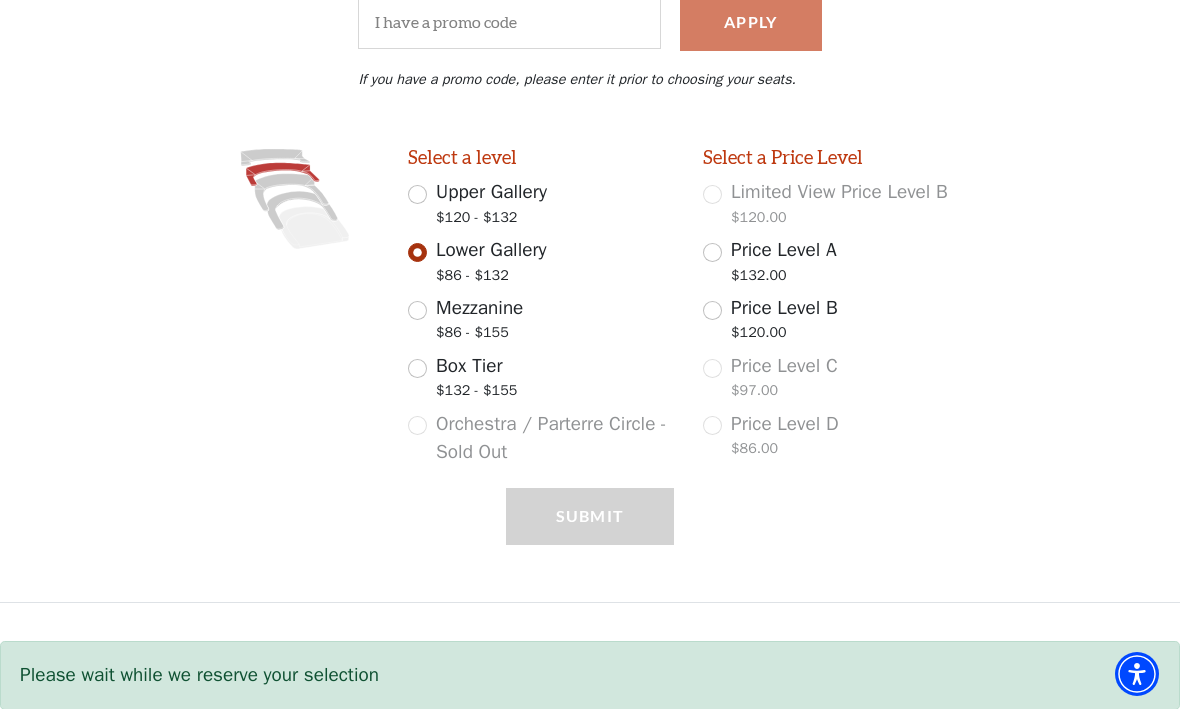 scroll, scrollTop: 438, scrollLeft: 0, axis: vertical 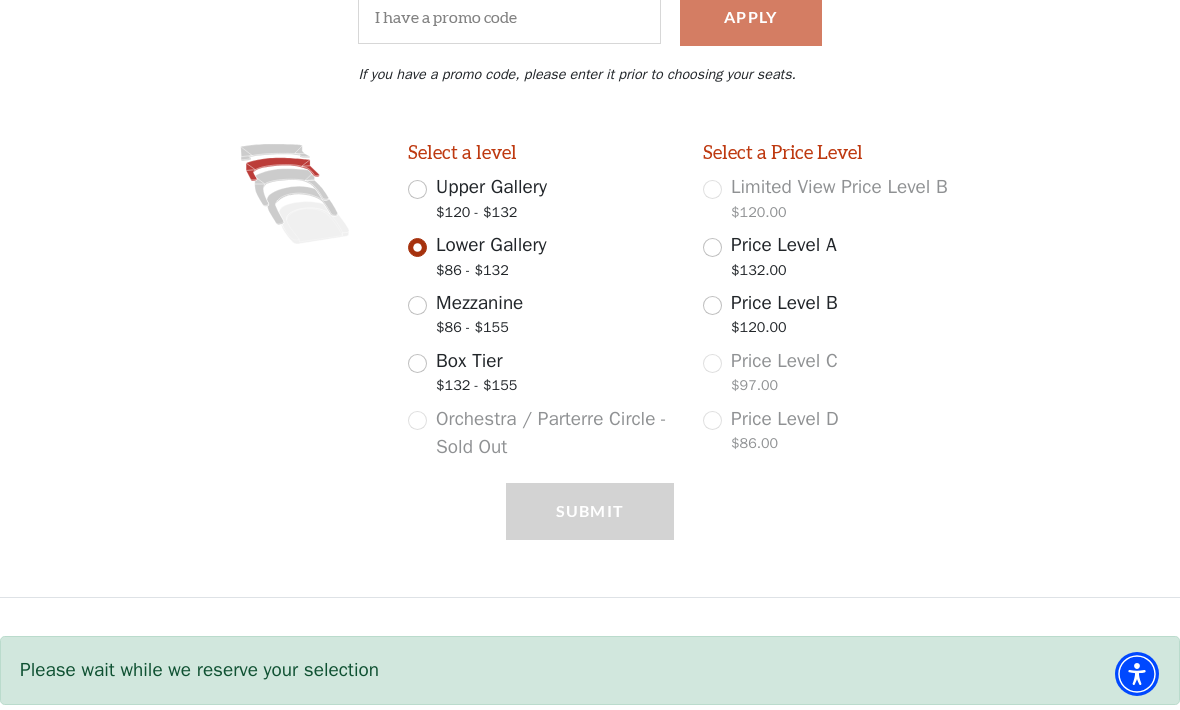 click 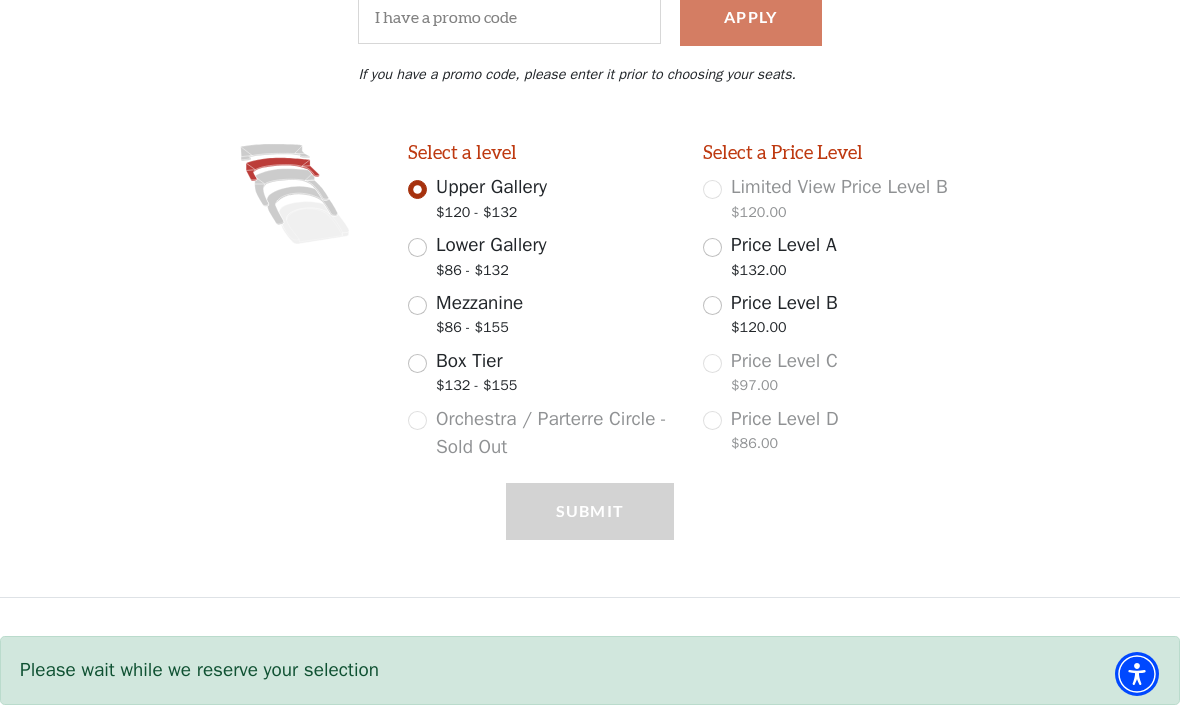 scroll, scrollTop: 439, scrollLeft: 0, axis: vertical 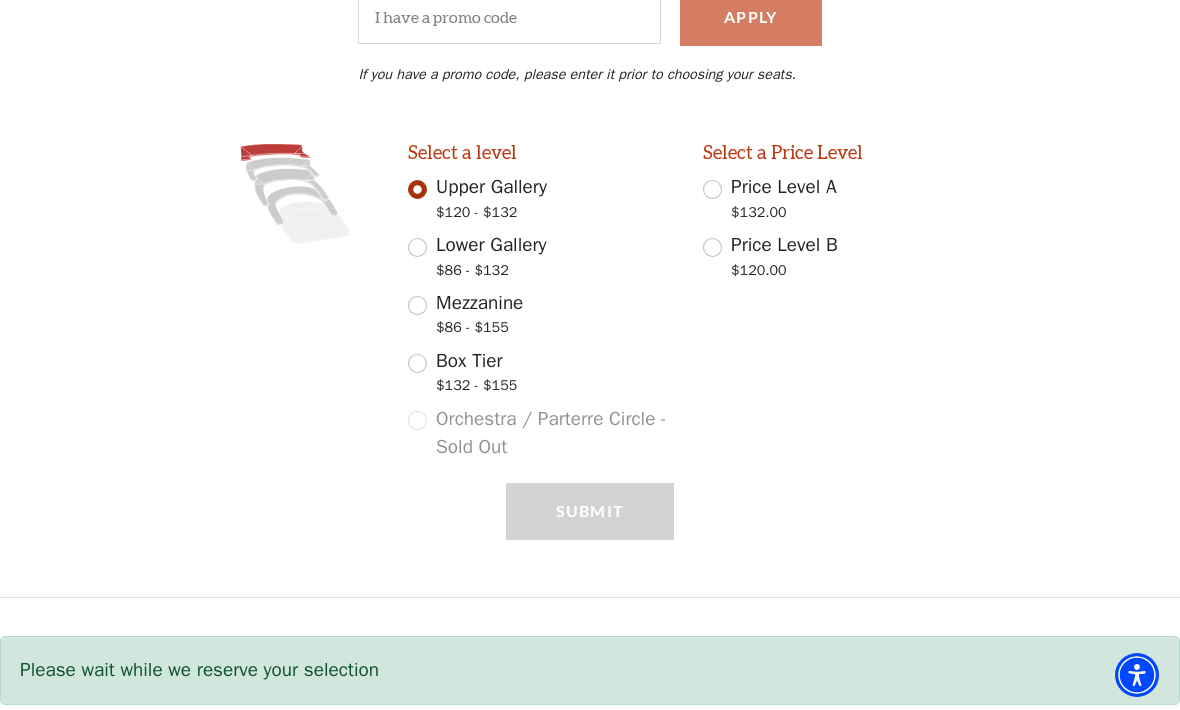 click 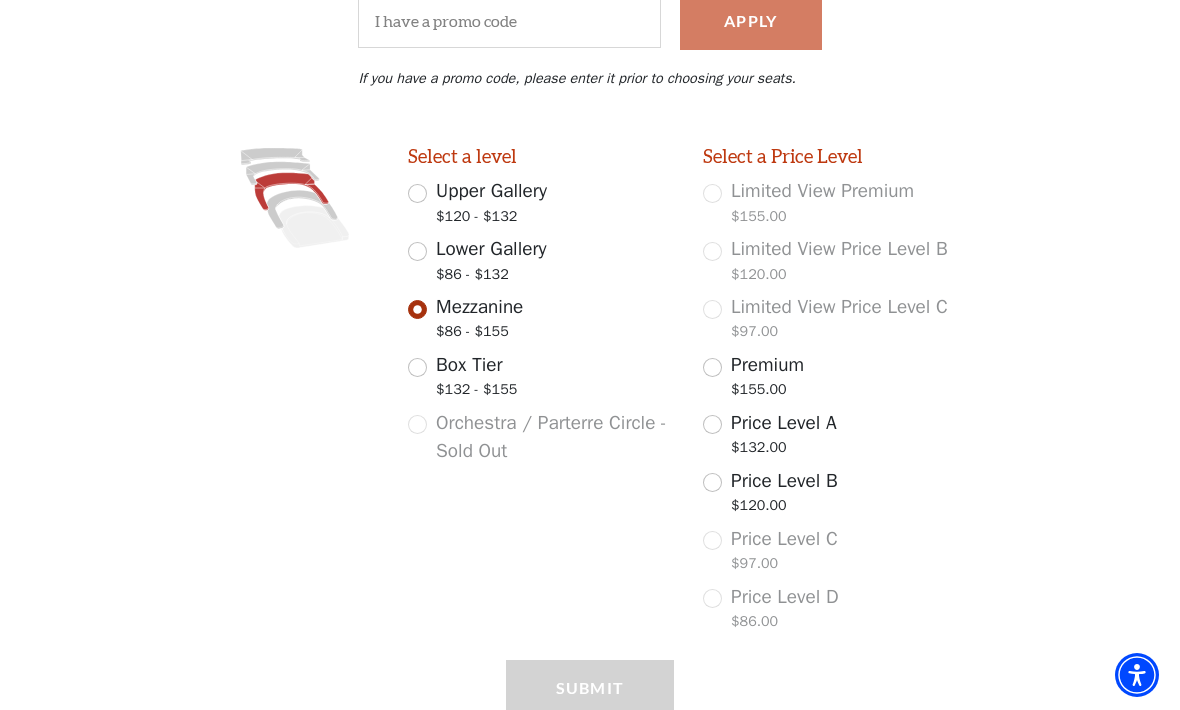 scroll, scrollTop: 433, scrollLeft: 0, axis: vertical 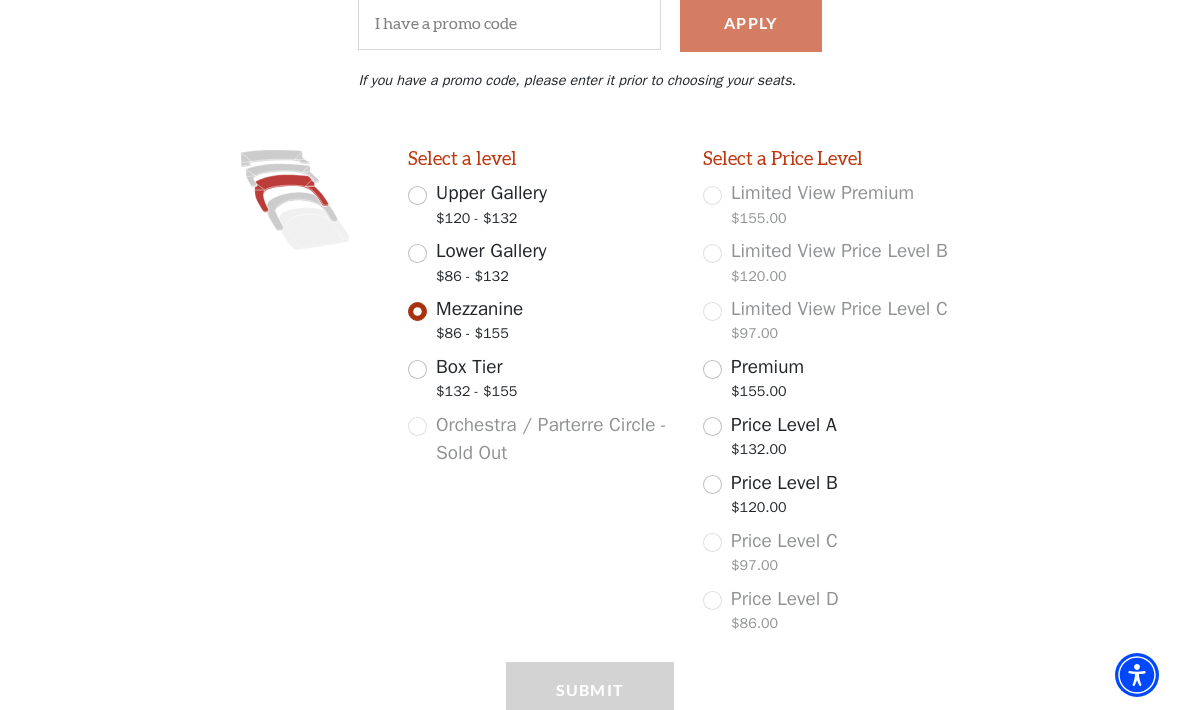 click on "Price Level A $132.00" at bounding box center [712, 426] 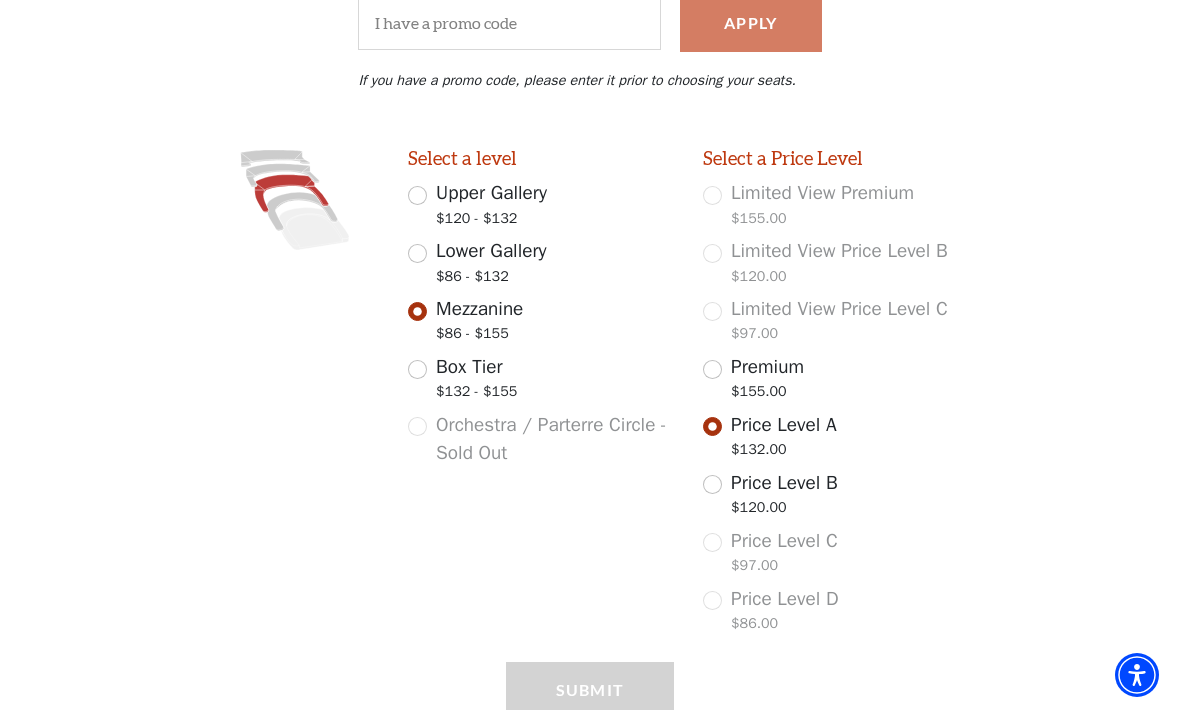 select on "3" 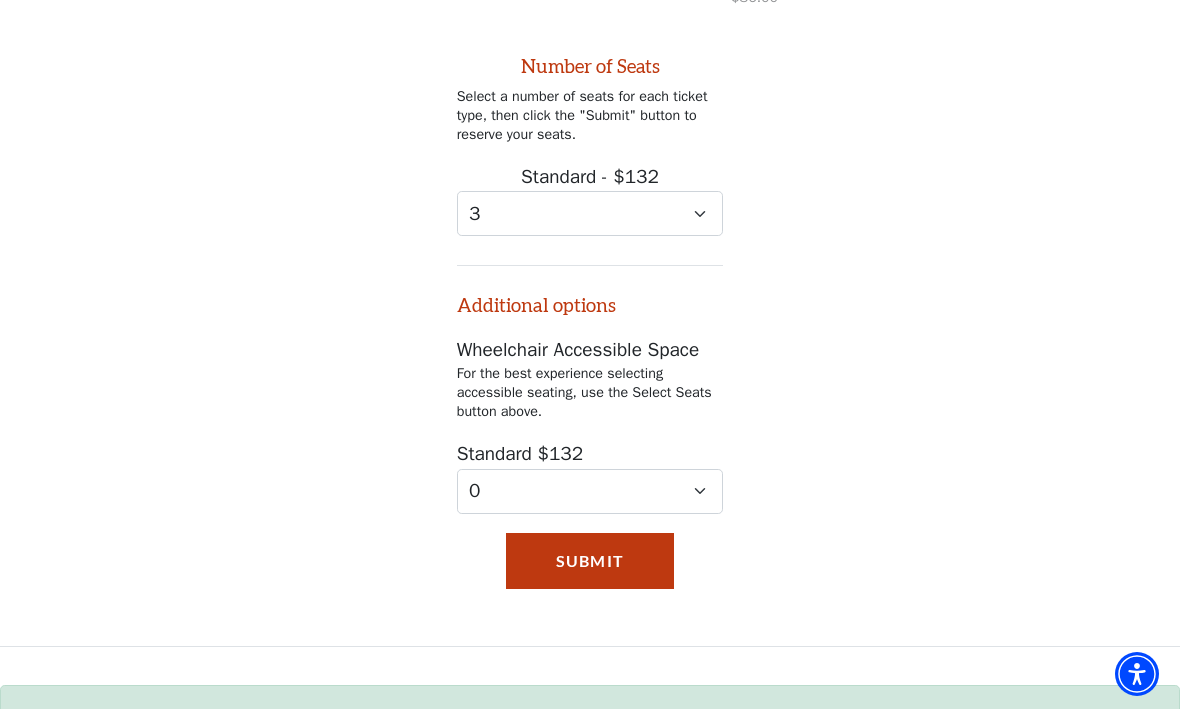 scroll, scrollTop: 1097, scrollLeft: 0, axis: vertical 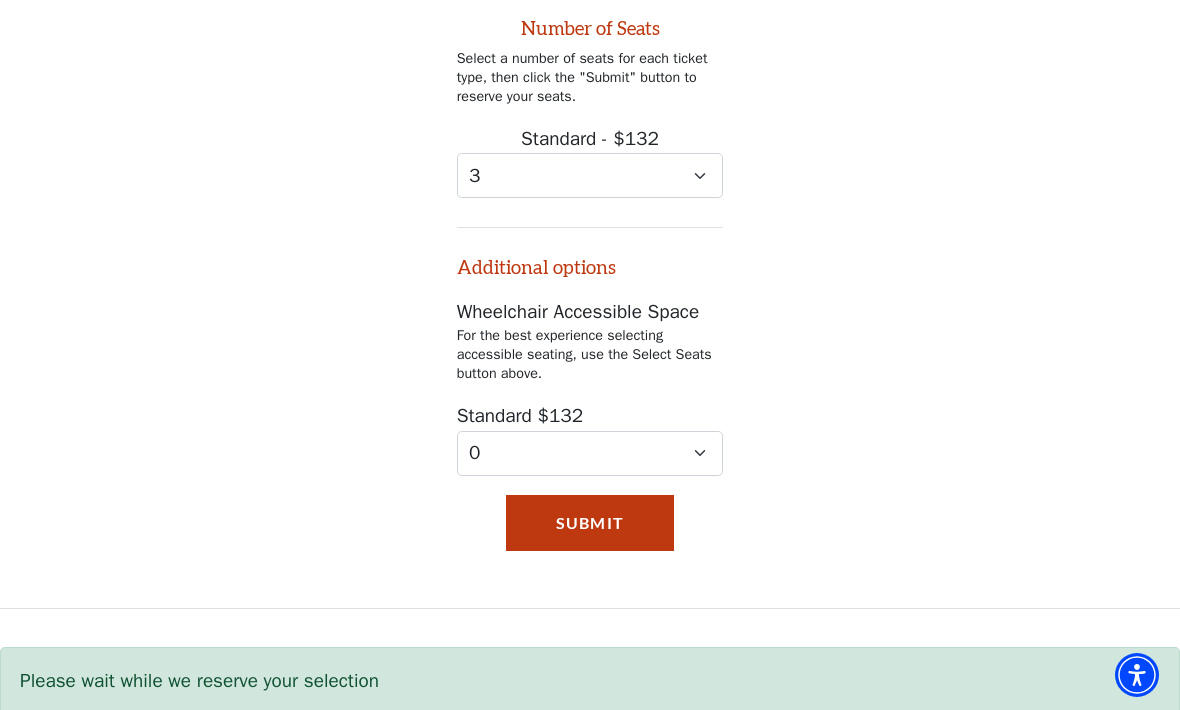 click on "Submit" at bounding box center (590, 523) 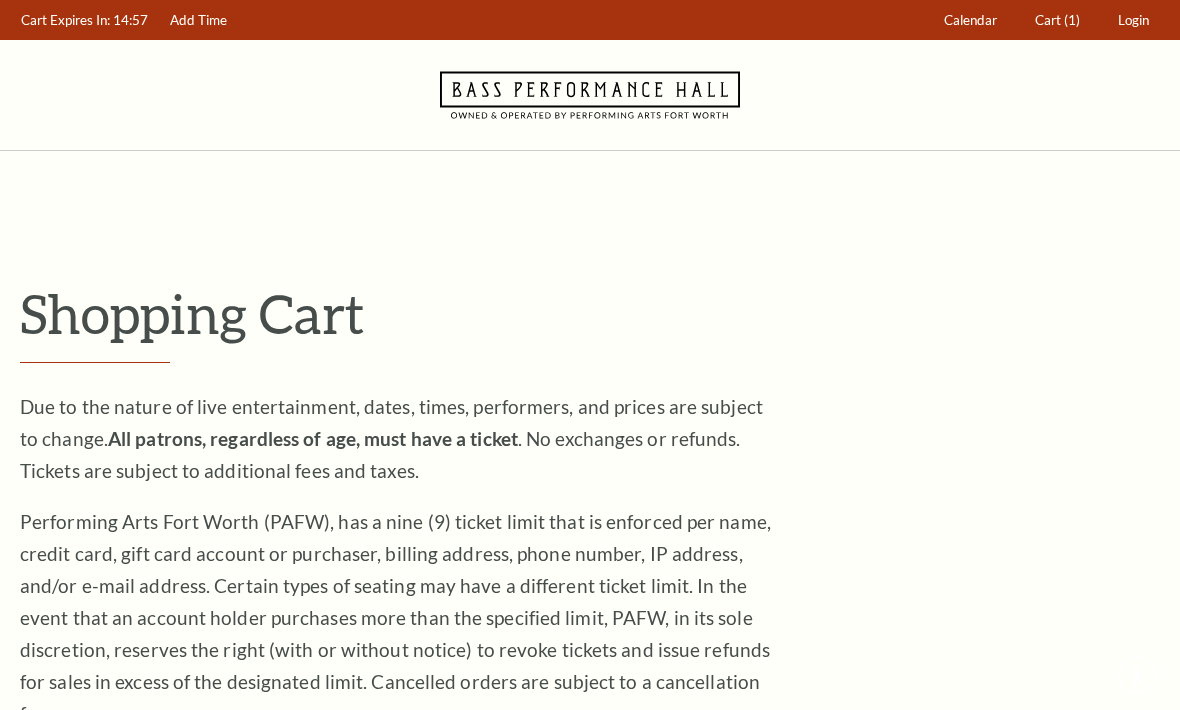scroll, scrollTop: 0, scrollLeft: 0, axis: both 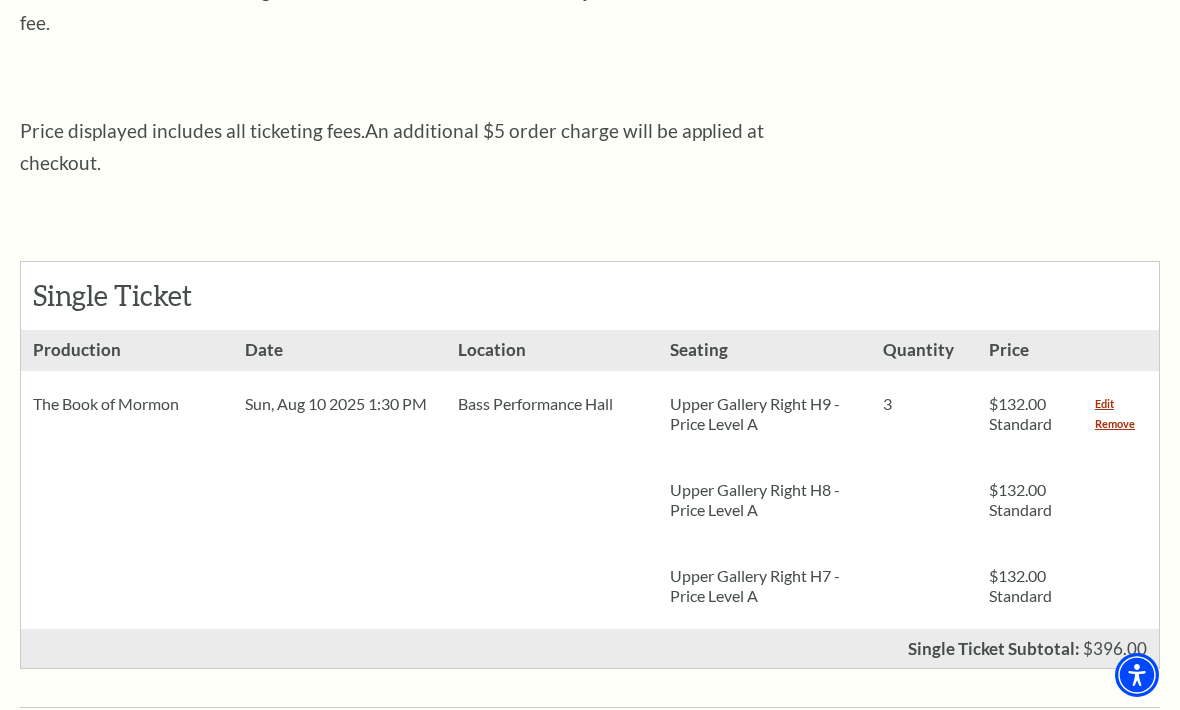 click on "Upper Gallery Right H9 - Price Level A" at bounding box center (764, 414) 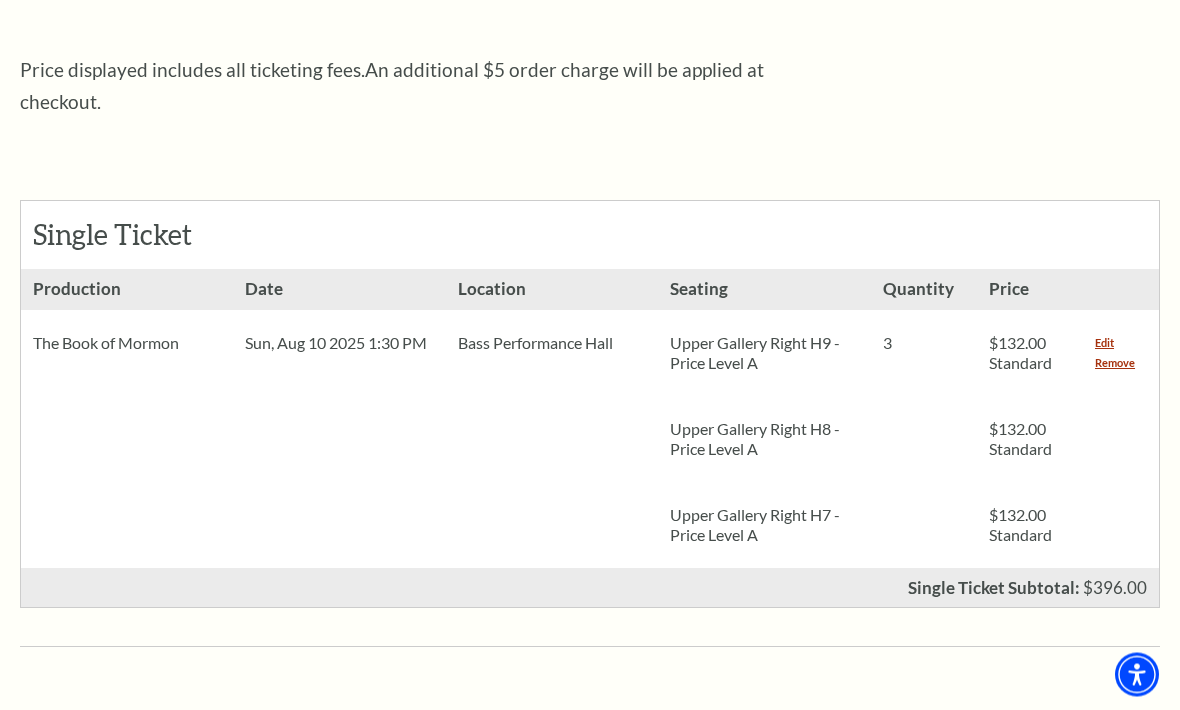 scroll, scrollTop: 752, scrollLeft: 0, axis: vertical 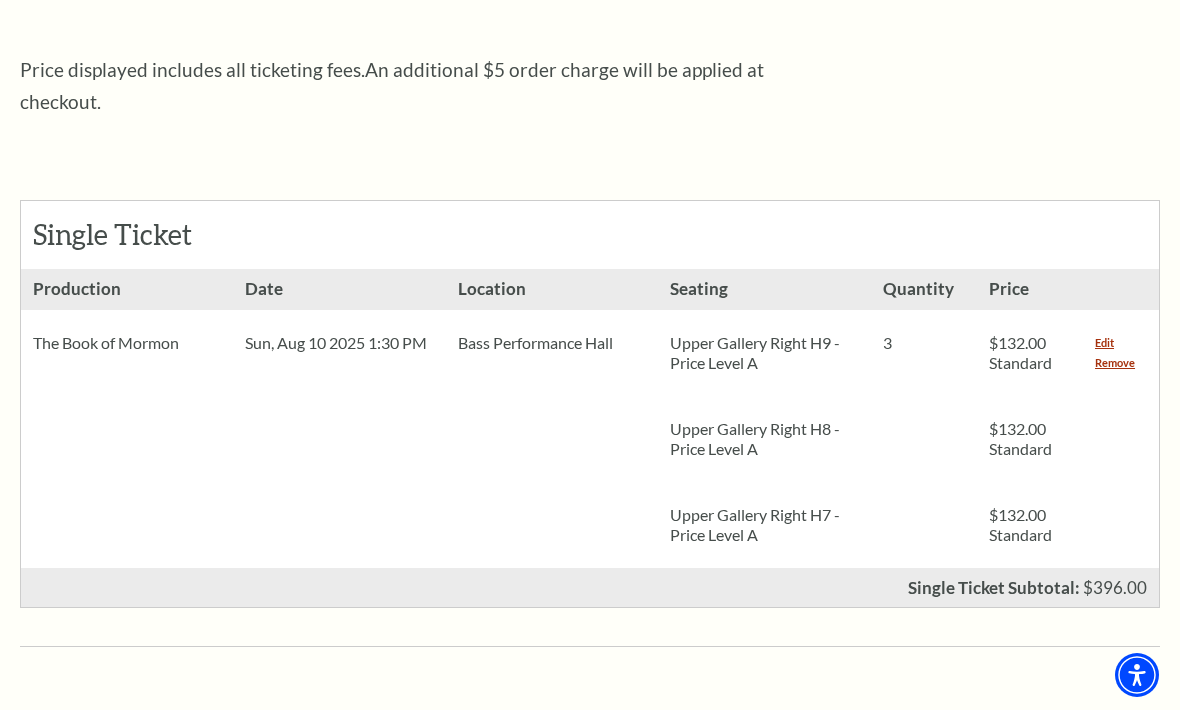 click on "Upper Gallery Right H9 - Price Level A" at bounding box center (764, 353) 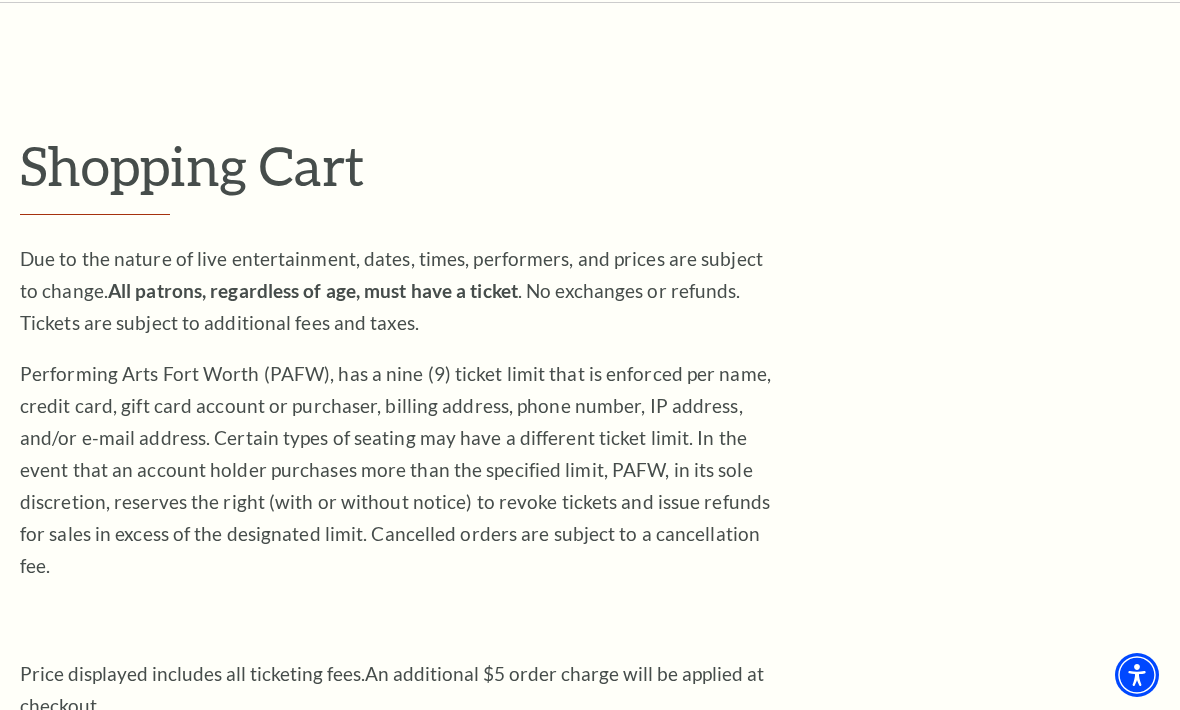 scroll, scrollTop: 0, scrollLeft: 0, axis: both 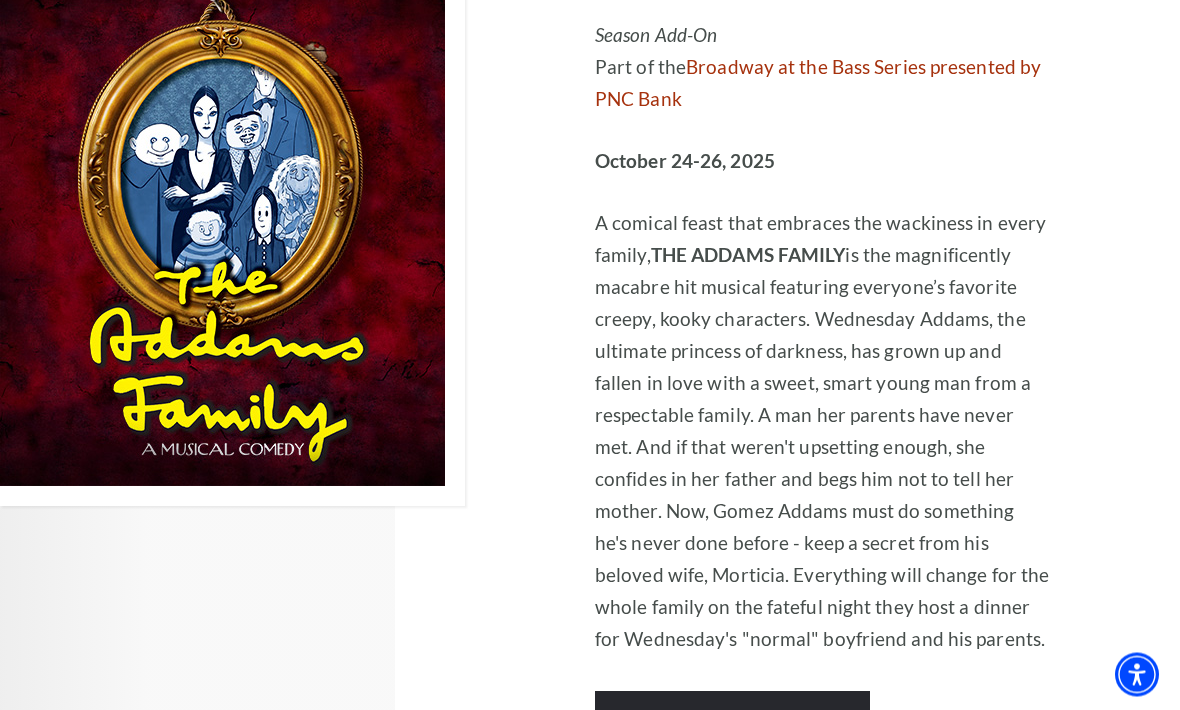 click on "Learn More" at bounding box center [732, 720] 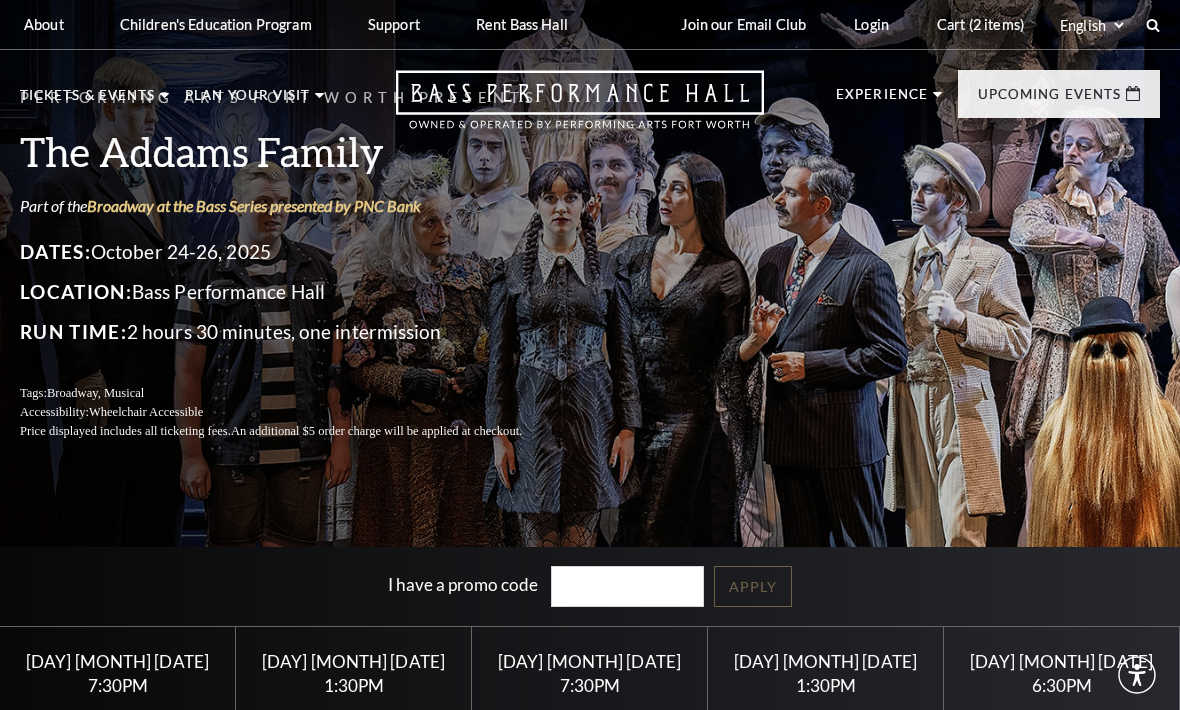 scroll, scrollTop: 0, scrollLeft: 0, axis: both 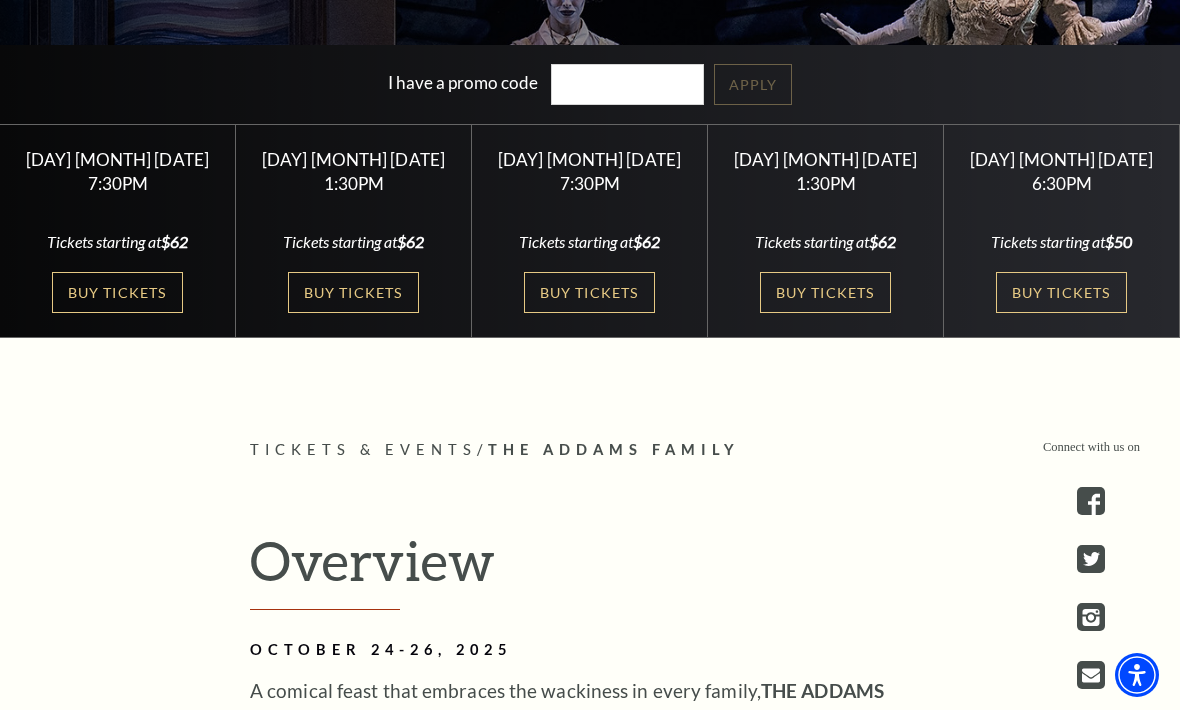 click on "Buy Tickets" at bounding box center (825, 292) 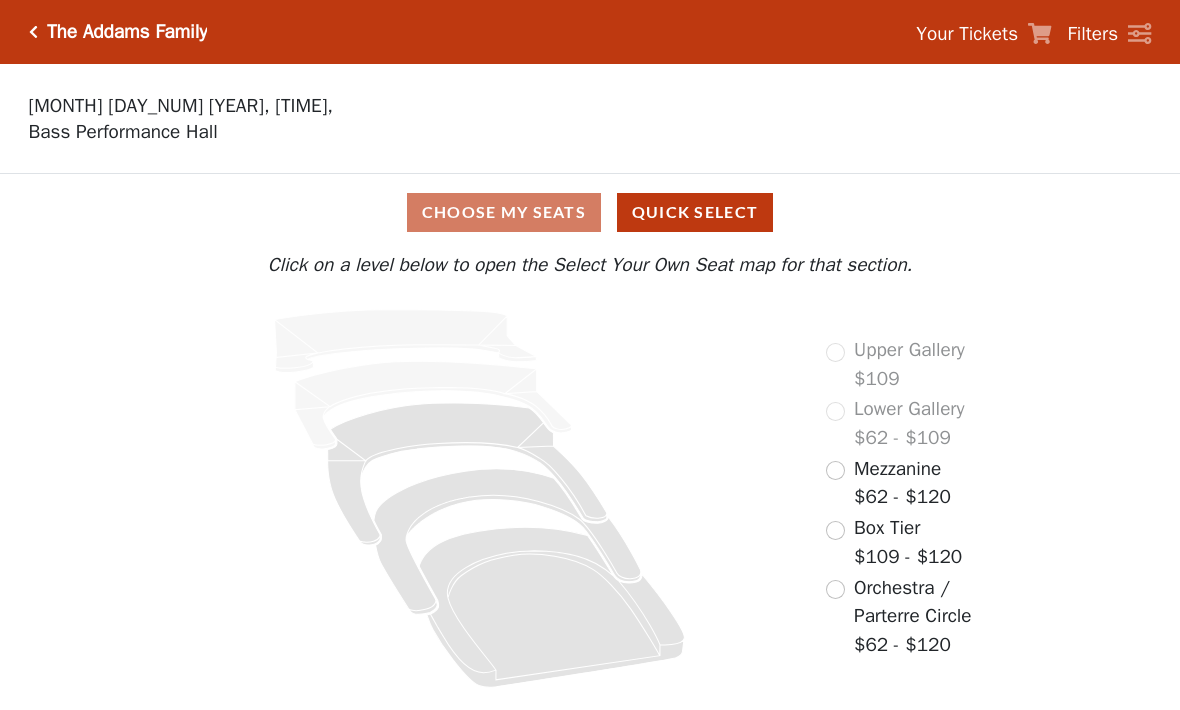 scroll, scrollTop: 0, scrollLeft: 0, axis: both 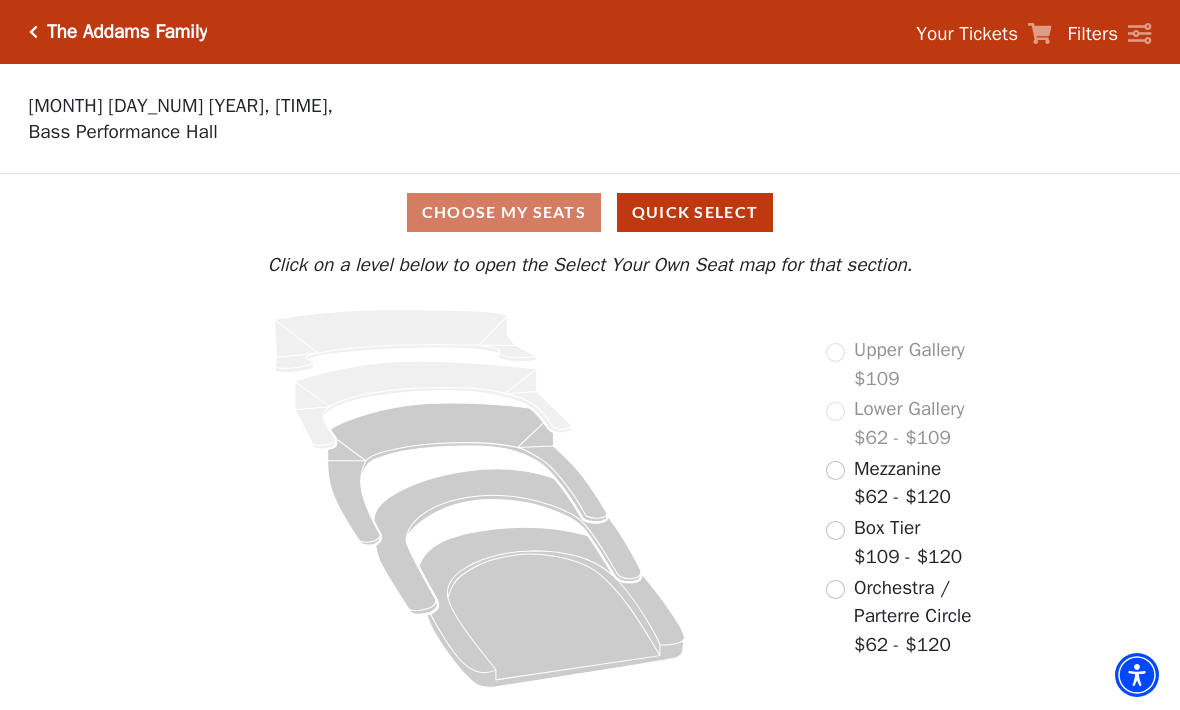 click 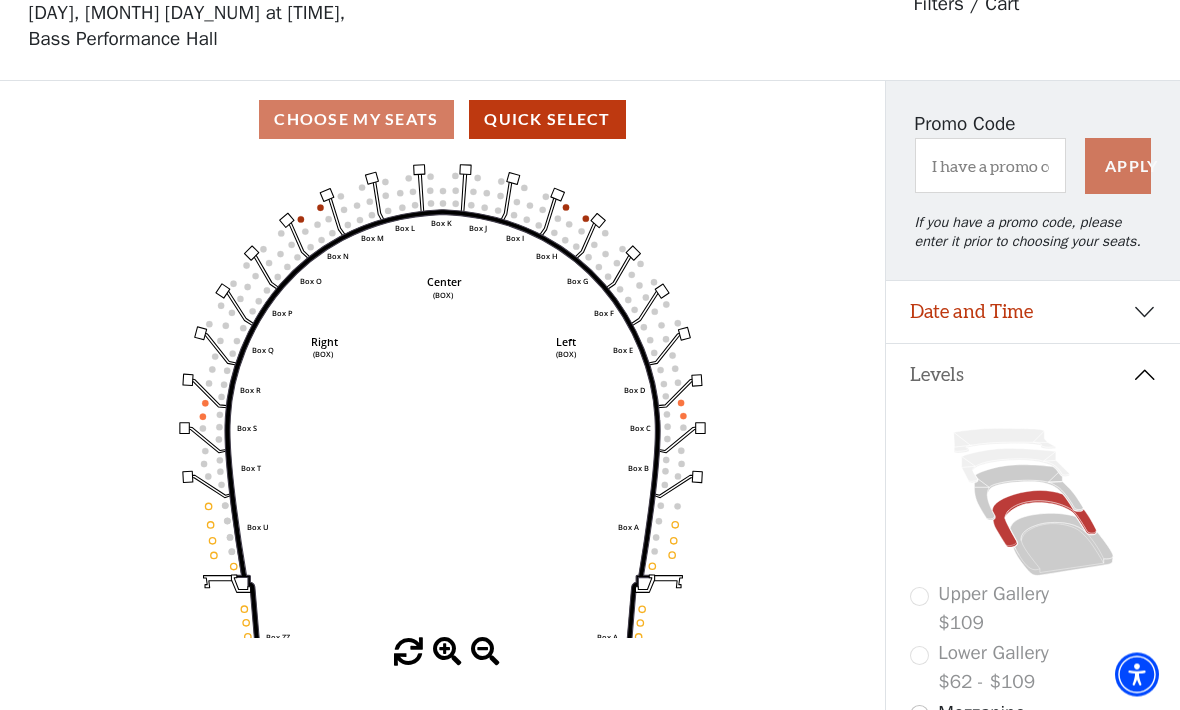 scroll, scrollTop: 93, scrollLeft: 0, axis: vertical 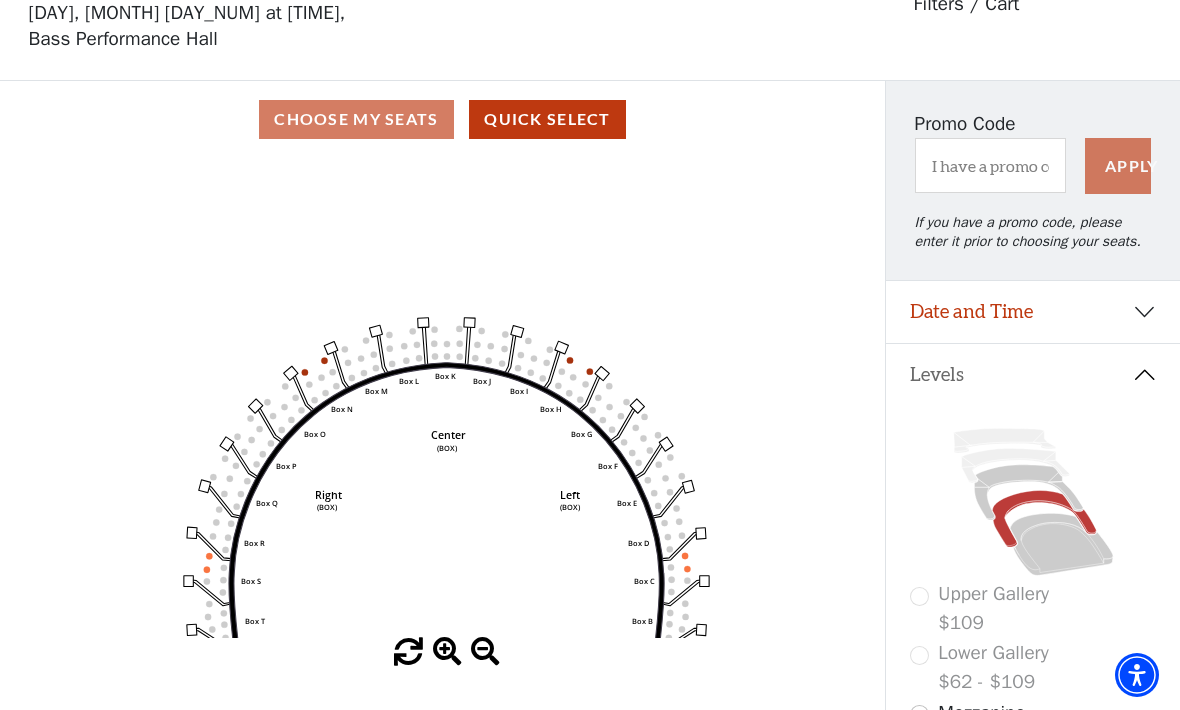 click on "Left   (BOX)   Right   (BOX)   Center   (BOX)   Box ZZ   Box U   Box T   Box S   Box R   Box Q   Box P   Box O   Box N   Box M   Box L   Box A   Box A   Box B   Box C   Box D   Box E   Box F   Box G   Box H   Box I   Box J   Box K" 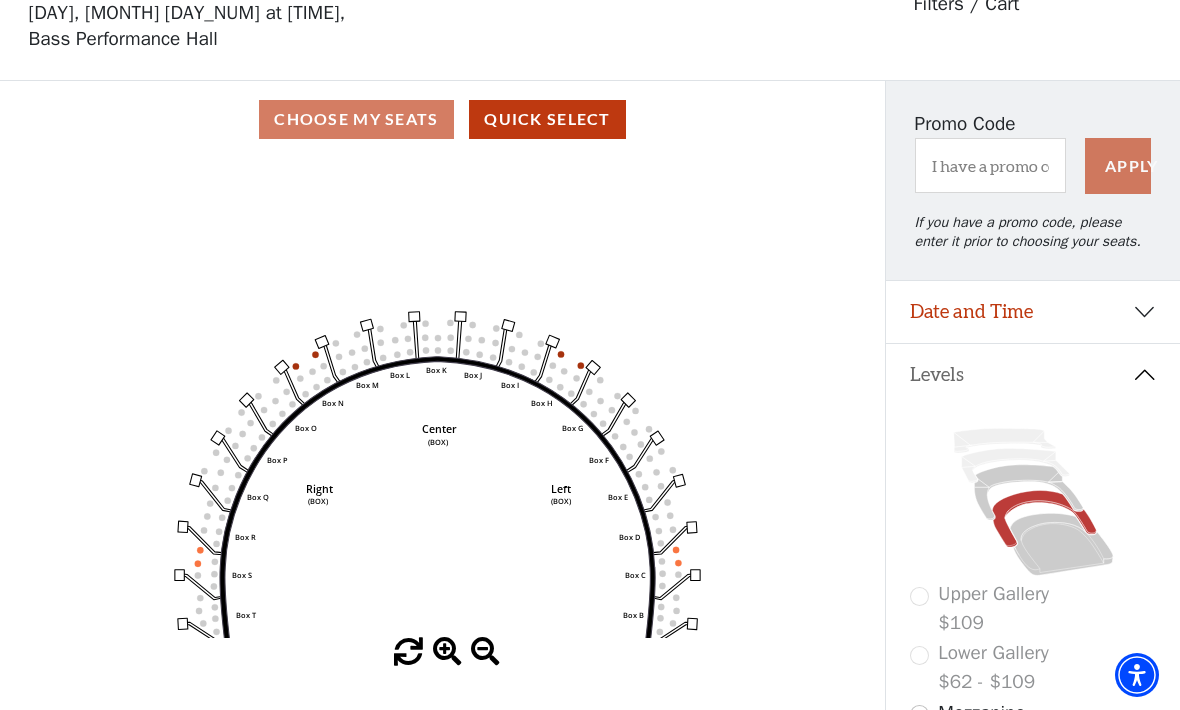 click 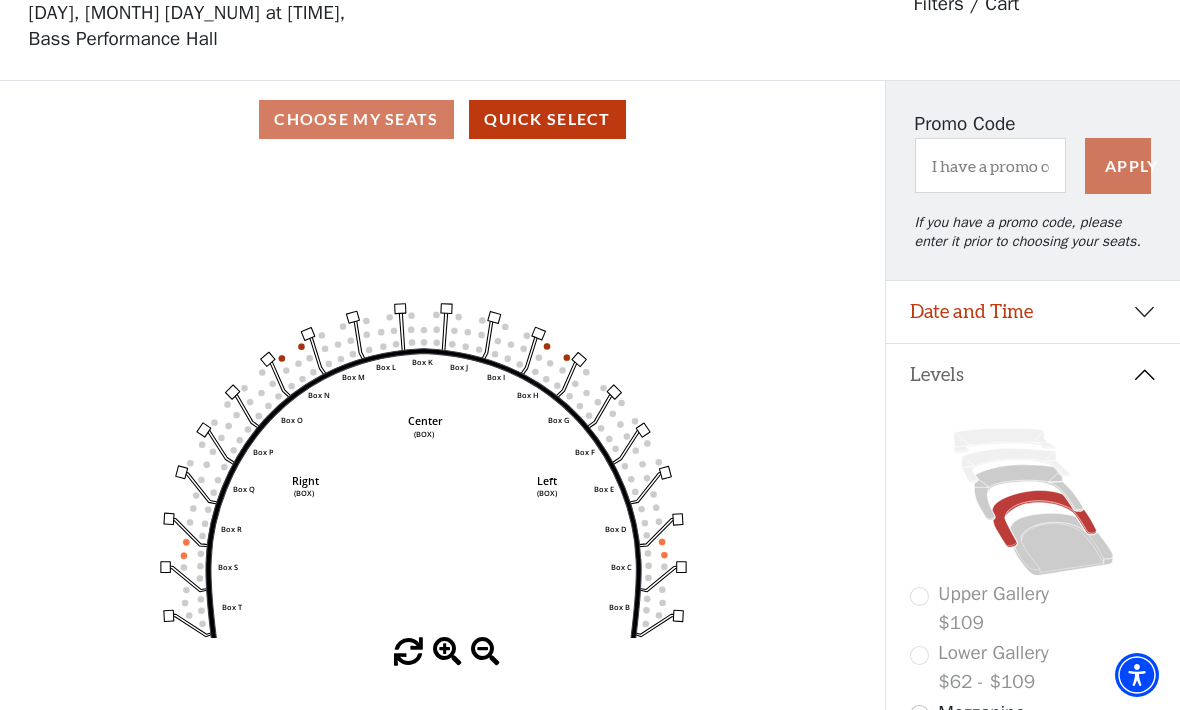 click on "Left   (BOX)   Right   (BOX)   Center   (BOX)   Box ZZ   Box U   Box T   Box S   Box R   Box Q   Box P   Box O   Box N   Box M   Box L   Box A   Box A   Box B   Box C   Box D   Box E   Box F   Box G   Box H   Box I   Box J   Box K" 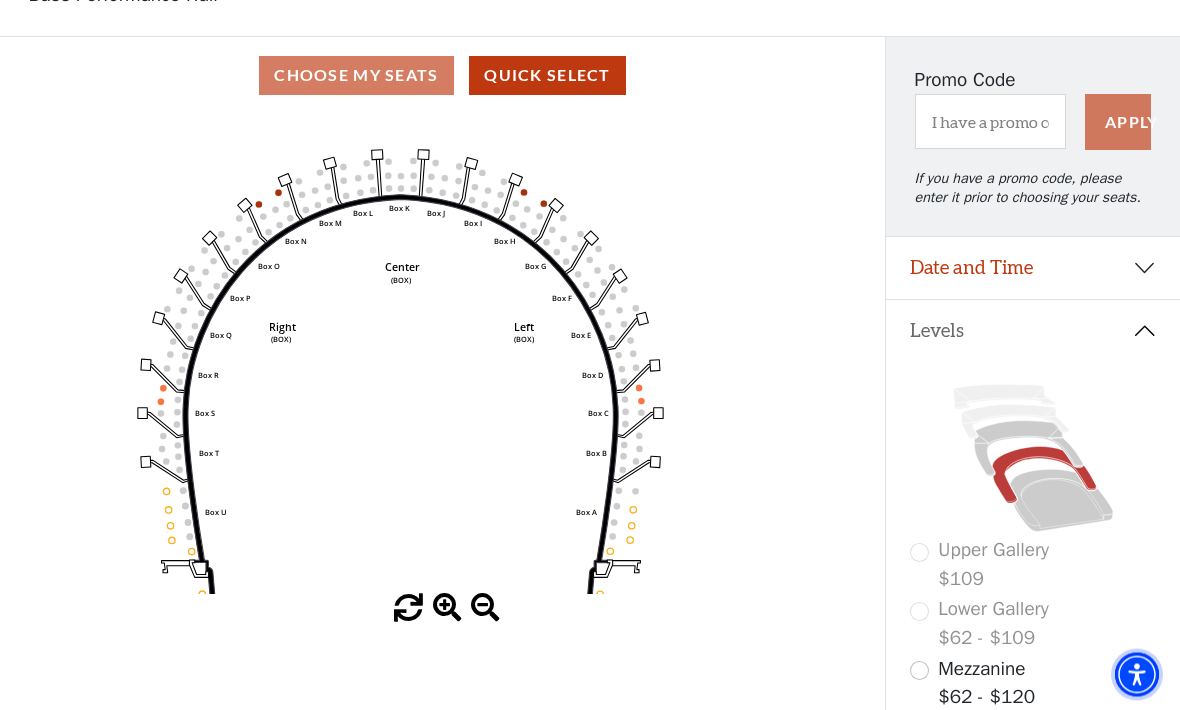 scroll, scrollTop: 137, scrollLeft: 0, axis: vertical 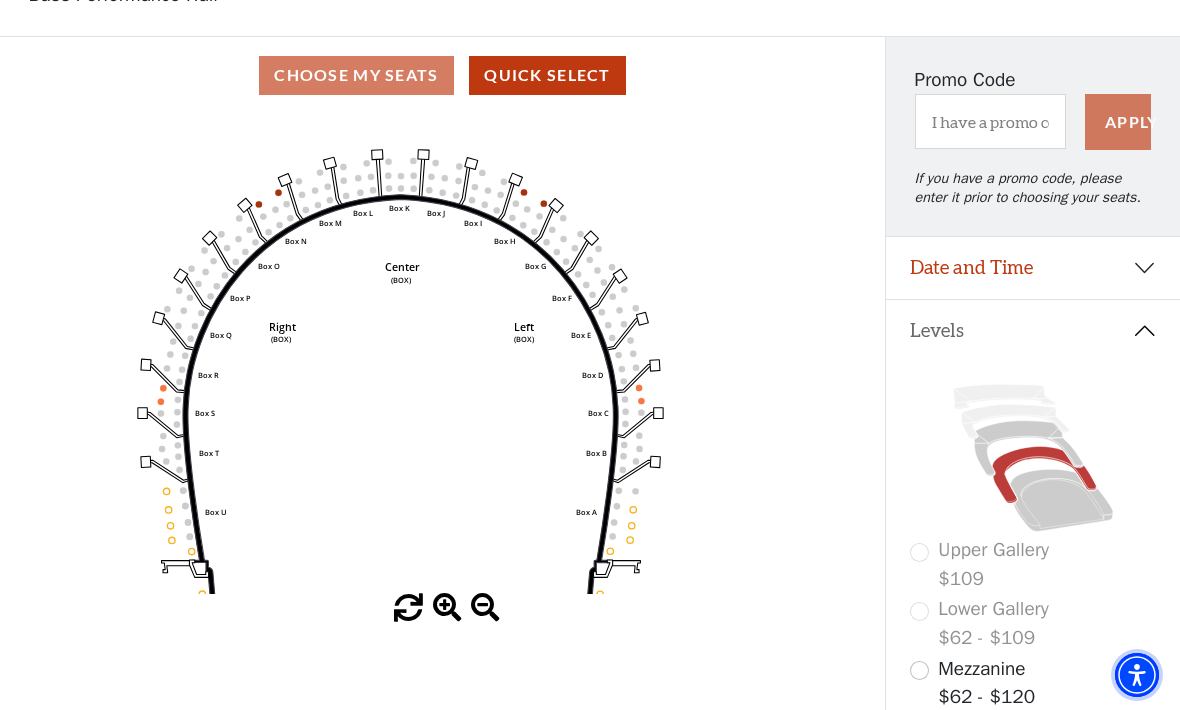 click 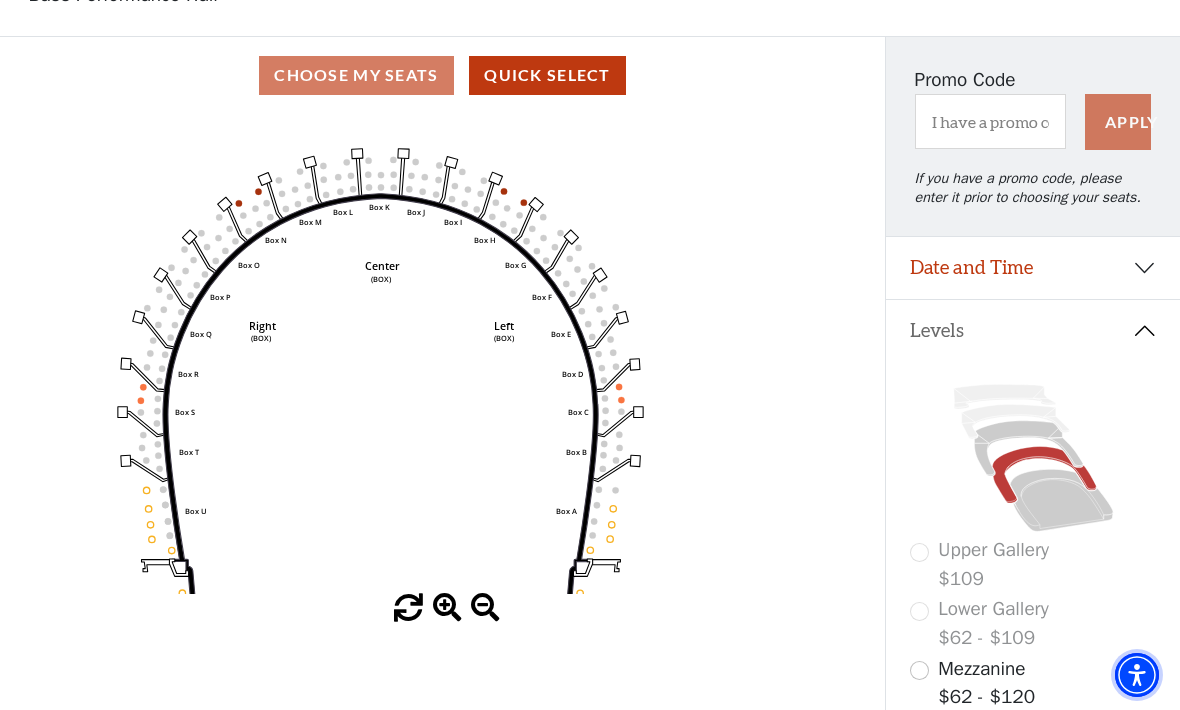 click on "Left   (BOX)   Right   (BOX)   Center   (BOX)   Box ZZ   Box U   Box T   Box S   Box R   Box Q   Box P   Box O   Box N   Box M   Box L   Box A   Box A   Box B   Box C   Box D   Box E   Box F   Box G   Box H   Box I   Box J   Box K" 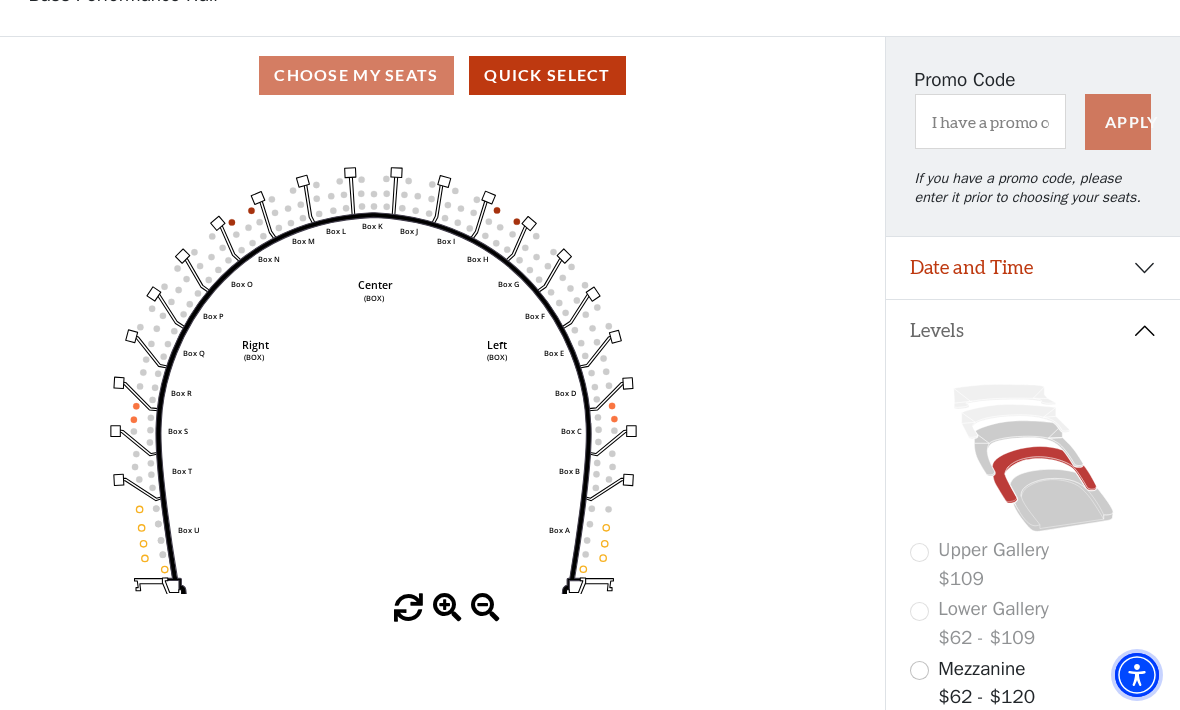 click on "Left   (BOX)   Right   (BOX)   Center   (BOX)   Box ZZ   Box U   Box T   Box S   Box R   Box Q   Box P   Box O   Box N   Box M   Box L   Box A   Box A   Box B   Box C   Box D   Box E   Box F   Box G   Box H   Box I   Box J   Box K" 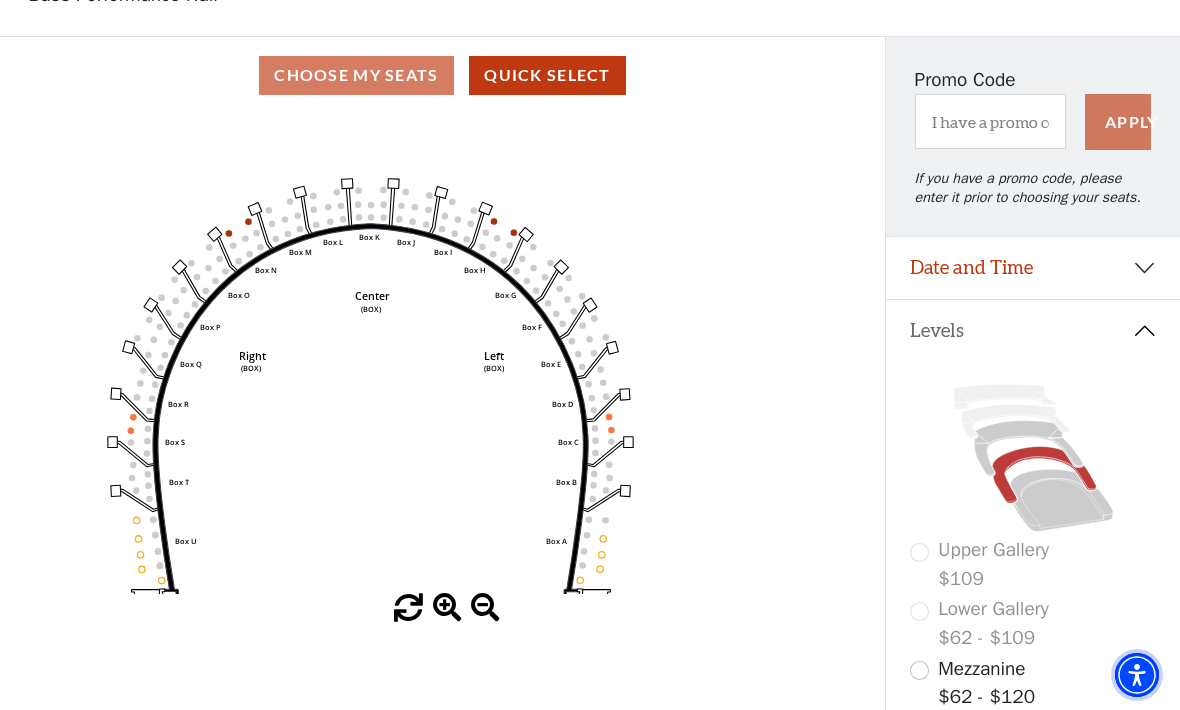 click on "Left   (BOX)   Right   (BOX)   Center   (BOX)   Box ZZ   Box U   Box T   Box S   Box R   Box Q   Box P   Box O   Box N   Box M   Box L   Box A   Box A   Box B   Box C   Box D   Box E   Box F   Box G   Box H   Box I   Box J   Box K" 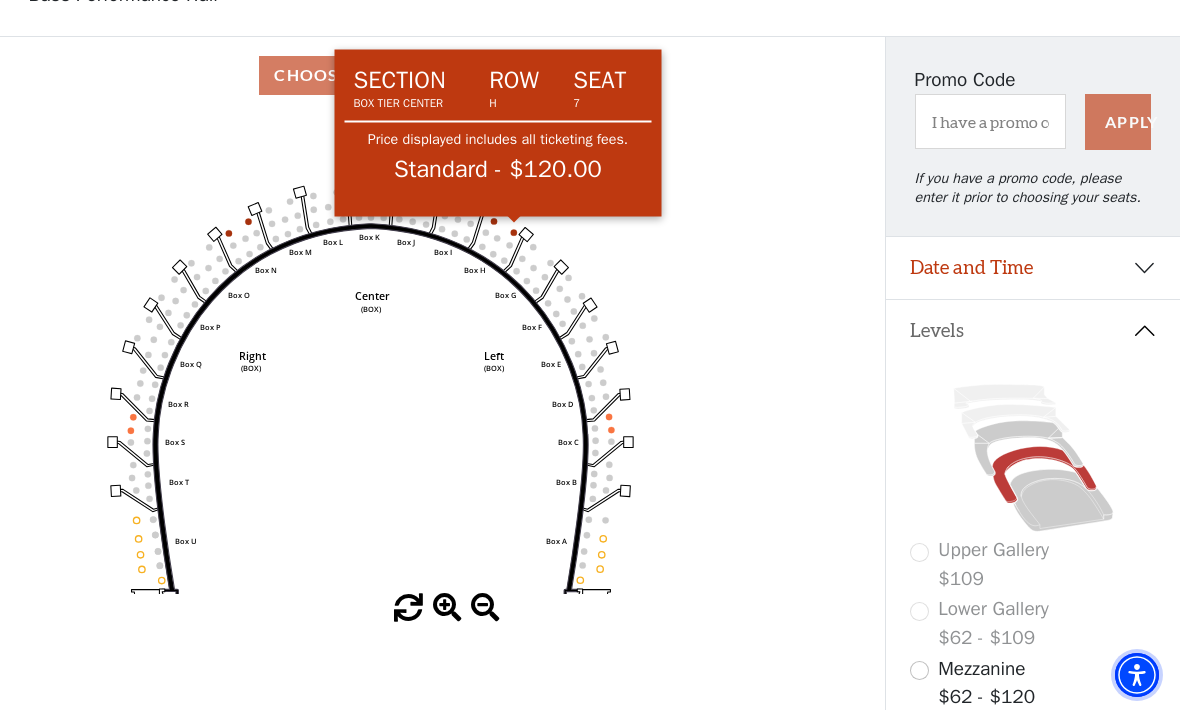 click 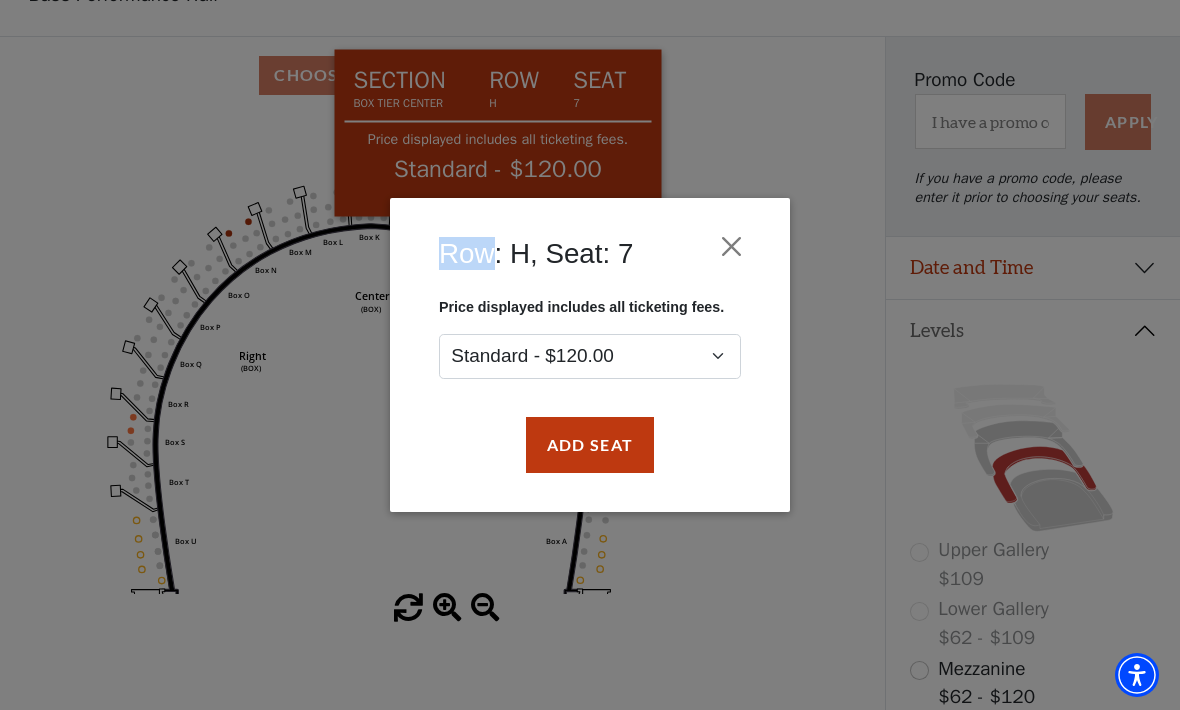 click at bounding box center [732, 247] 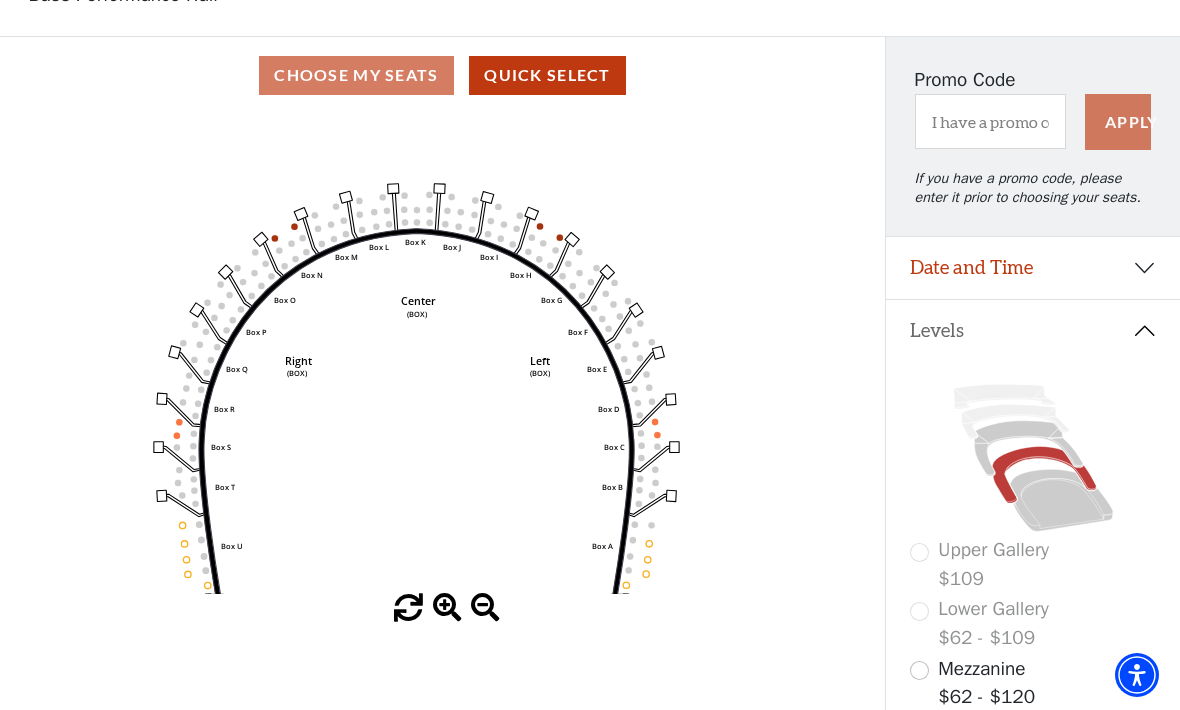 click on "Quick Select" at bounding box center [547, 75] 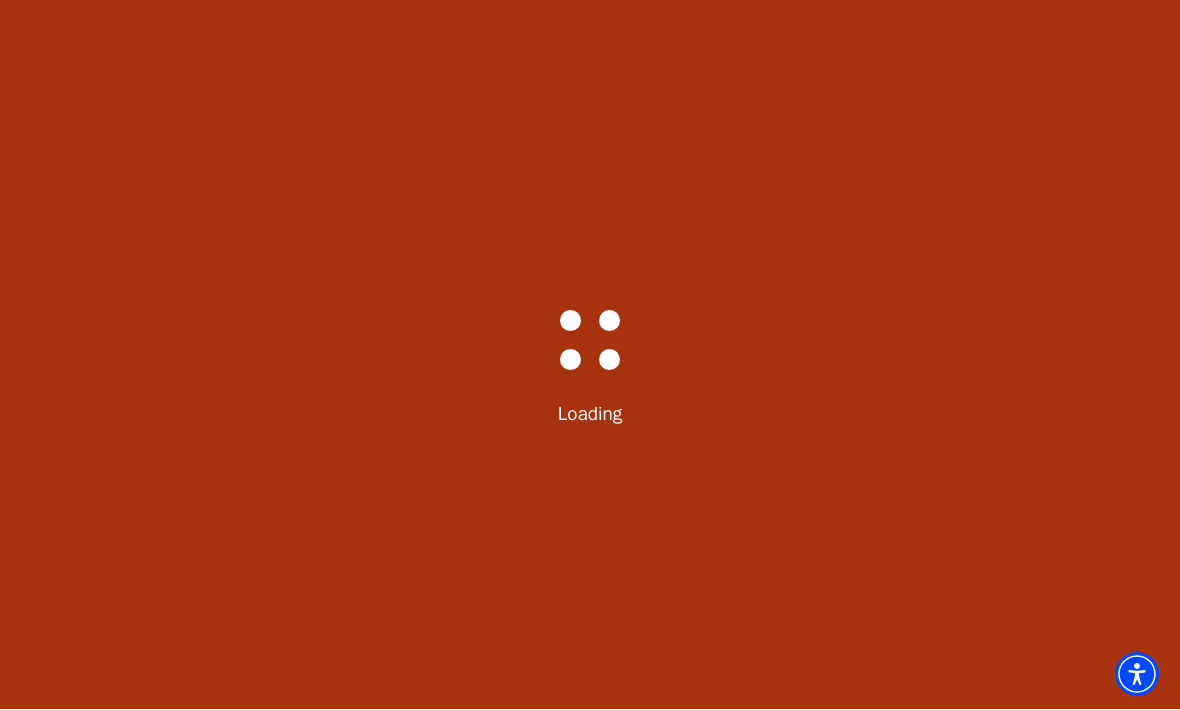 scroll, scrollTop: 1, scrollLeft: 0, axis: vertical 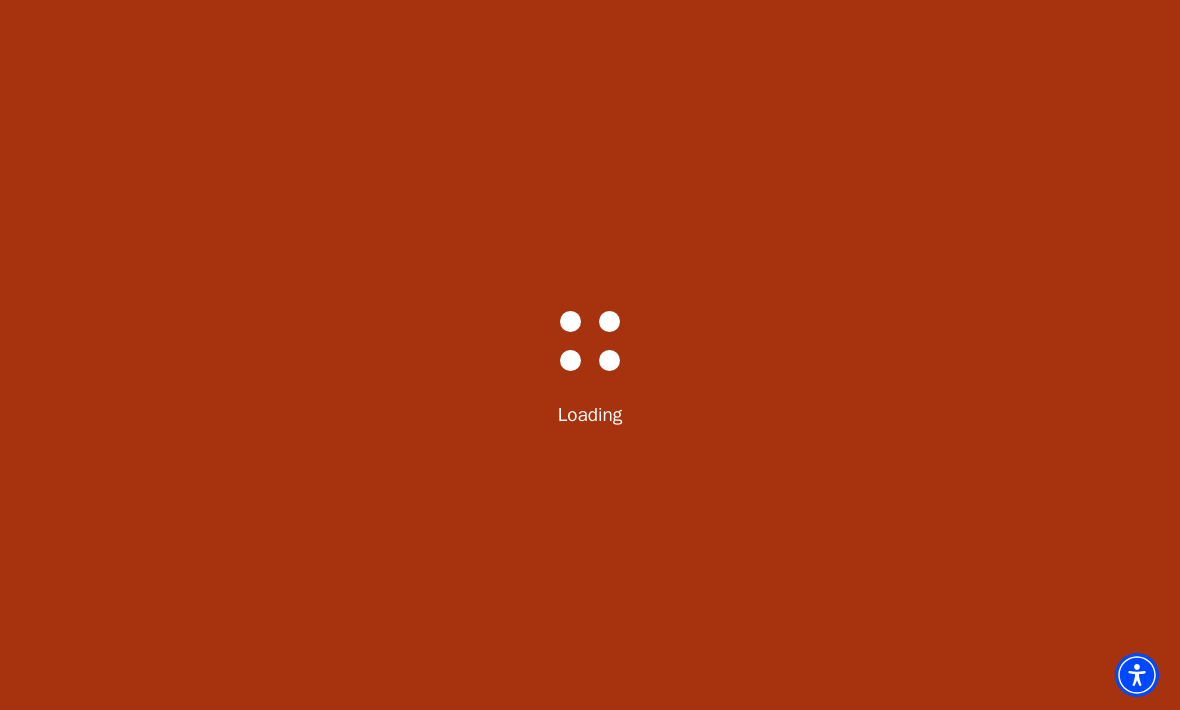 select on "6293" 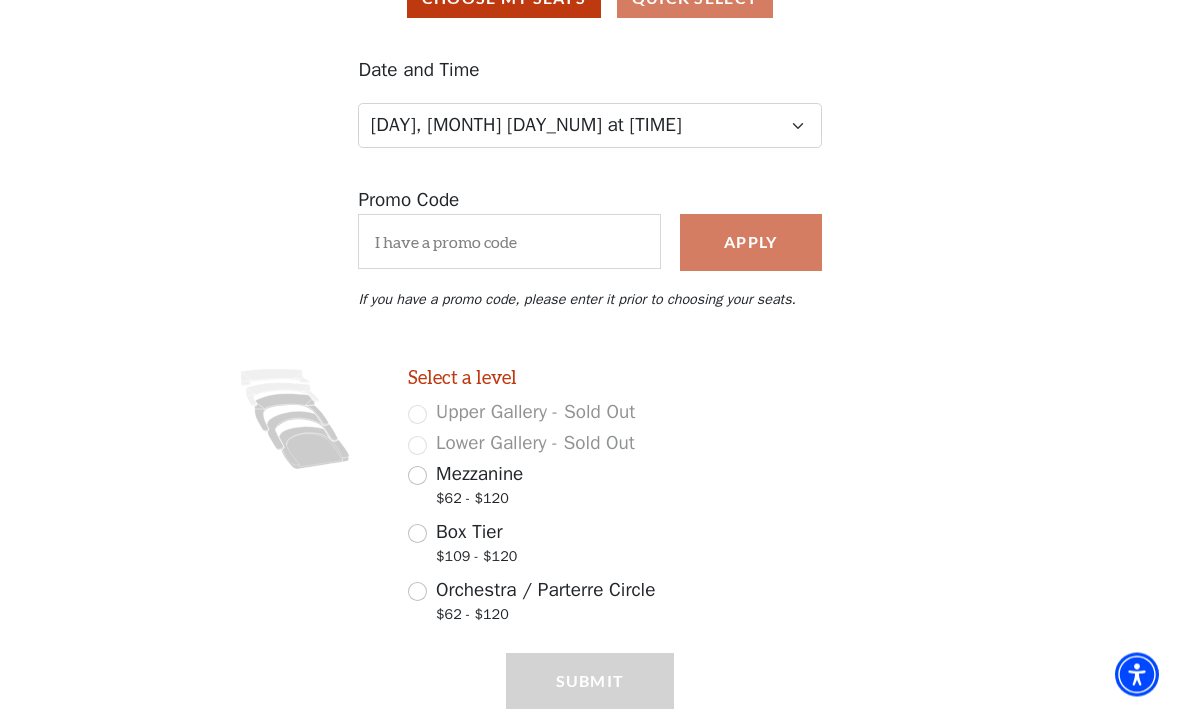 scroll, scrollTop: 204, scrollLeft: 0, axis: vertical 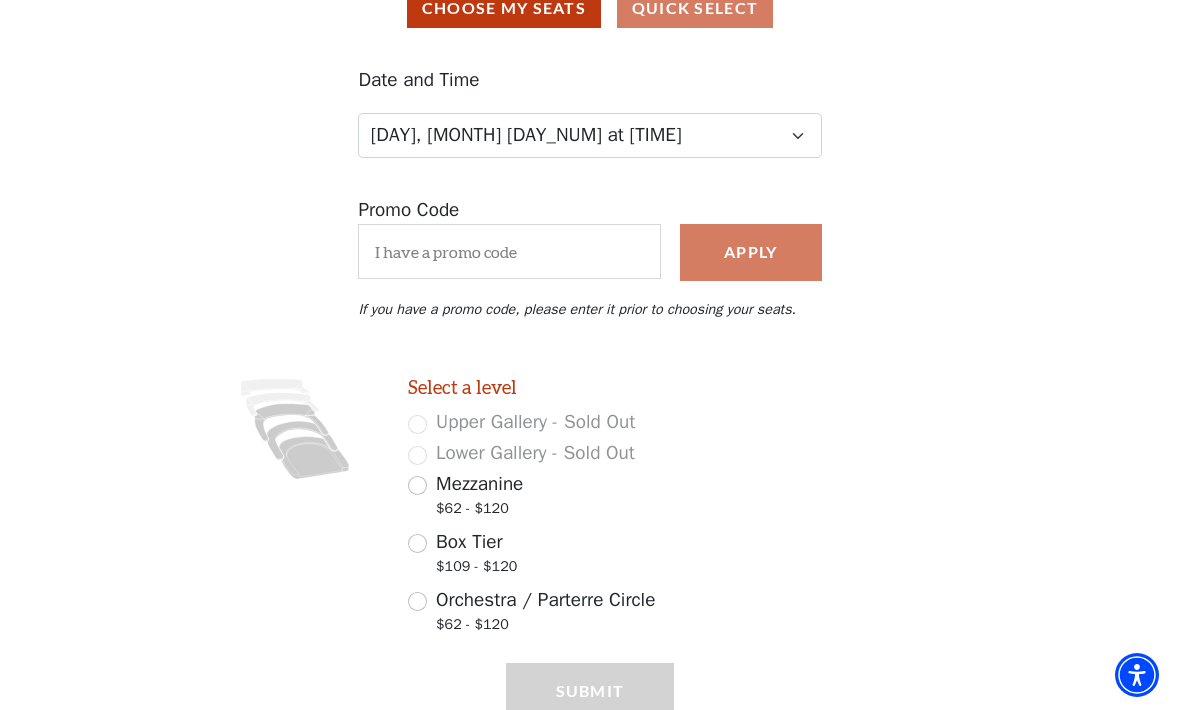 click on "Box Tier" at bounding box center [469, 542] 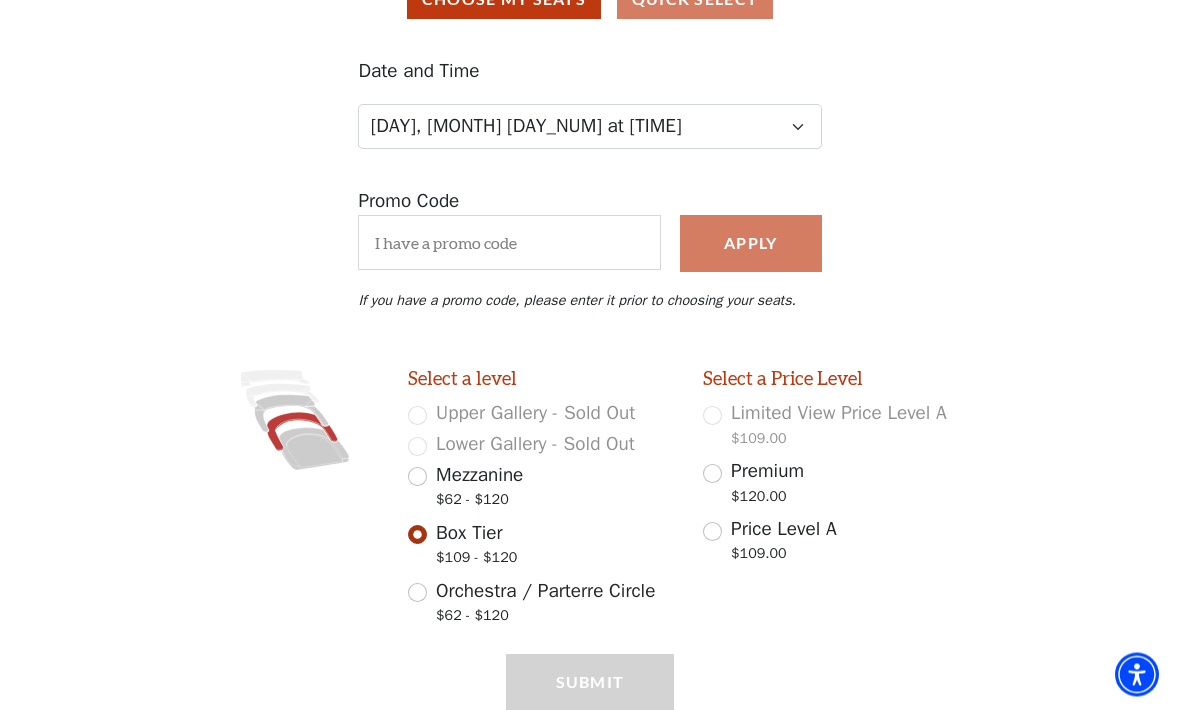 scroll, scrollTop: 213, scrollLeft: 0, axis: vertical 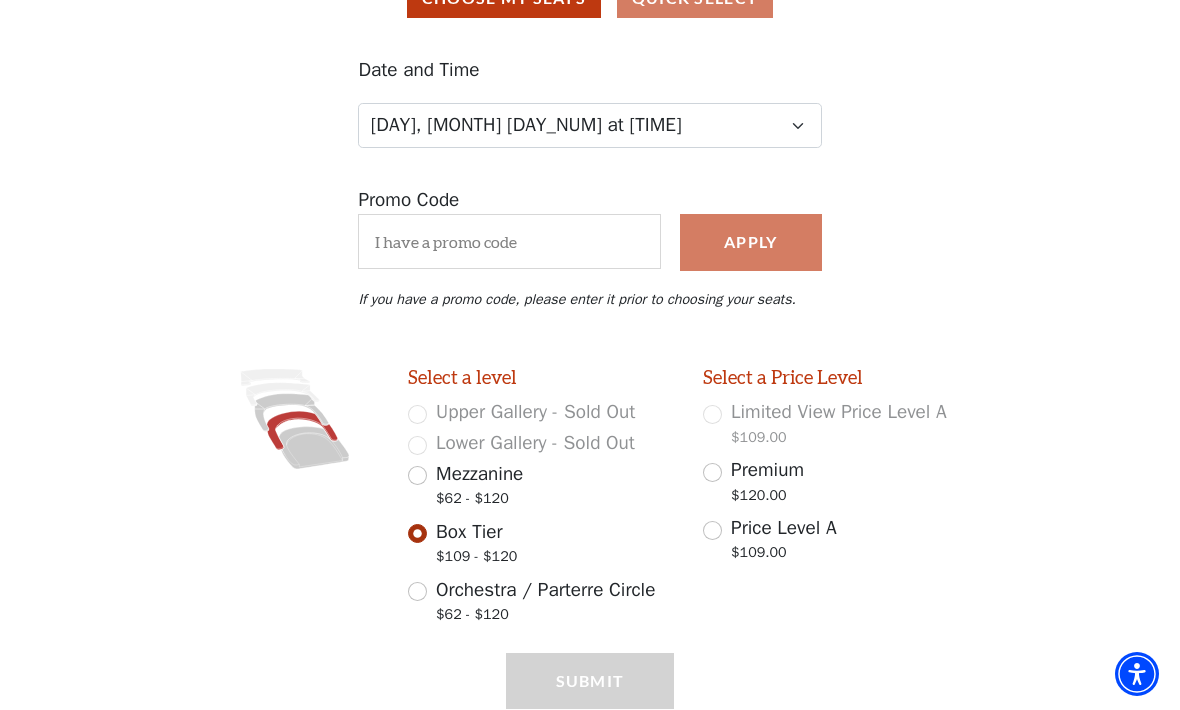 click on "Premium" at bounding box center [767, 471] 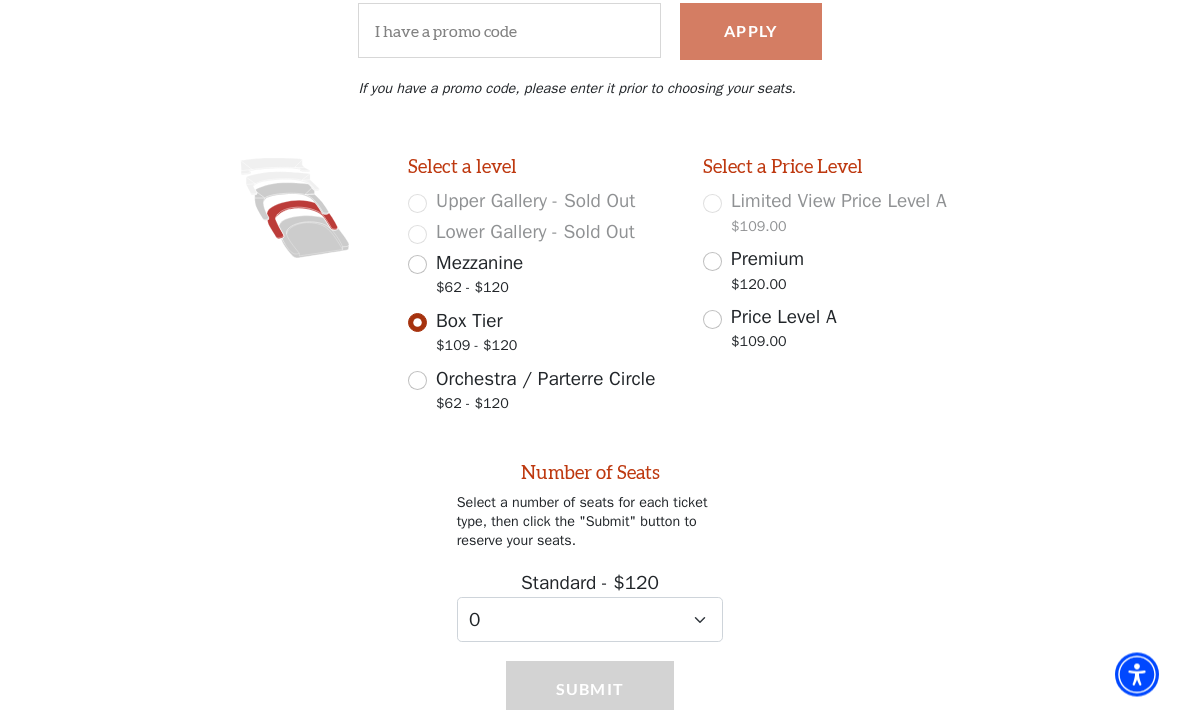 scroll, scrollTop: 429, scrollLeft: 0, axis: vertical 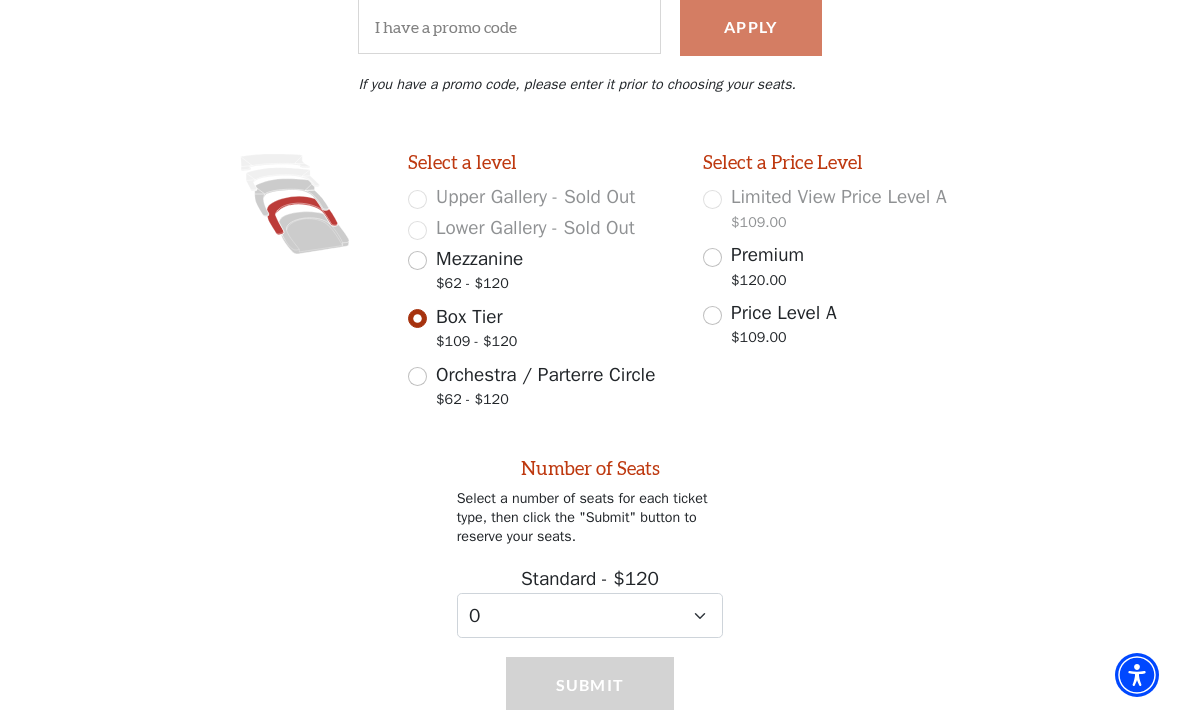 click on "Premium $120.00" at bounding box center (712, 257) 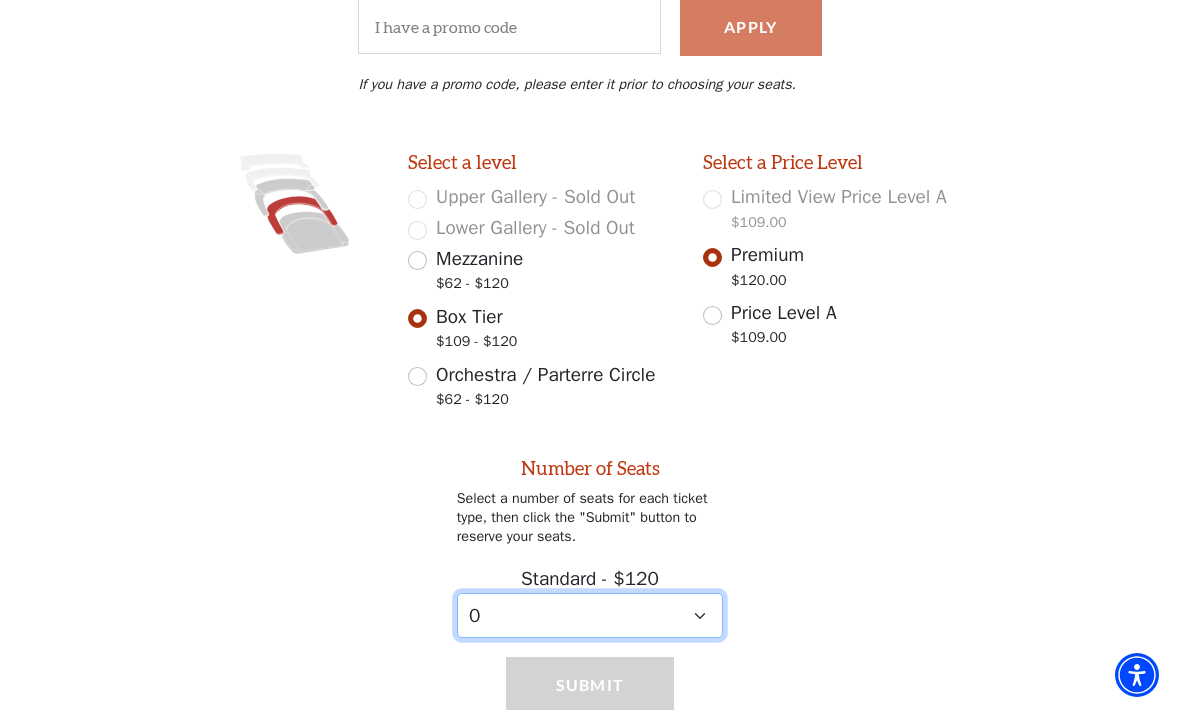 click on "0 1 2 3 4 5 6 7 8 9" at bounding box center (590, 615) 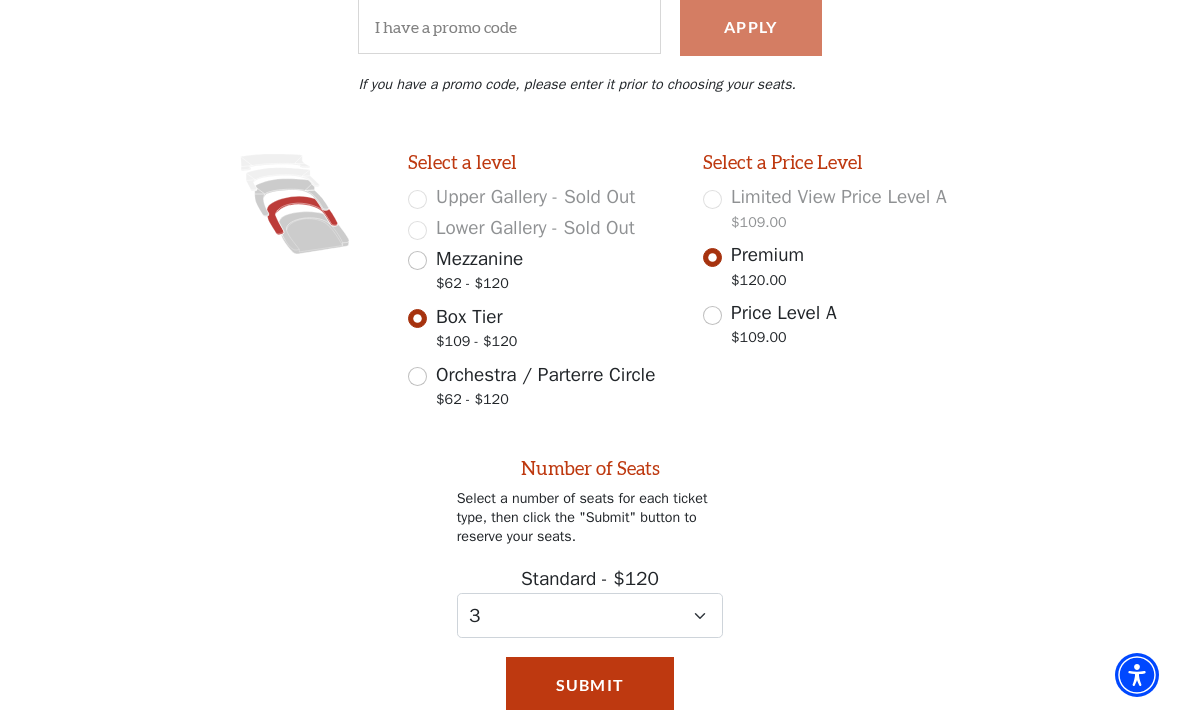 click on "Submit" at bounding box center [590, 685] 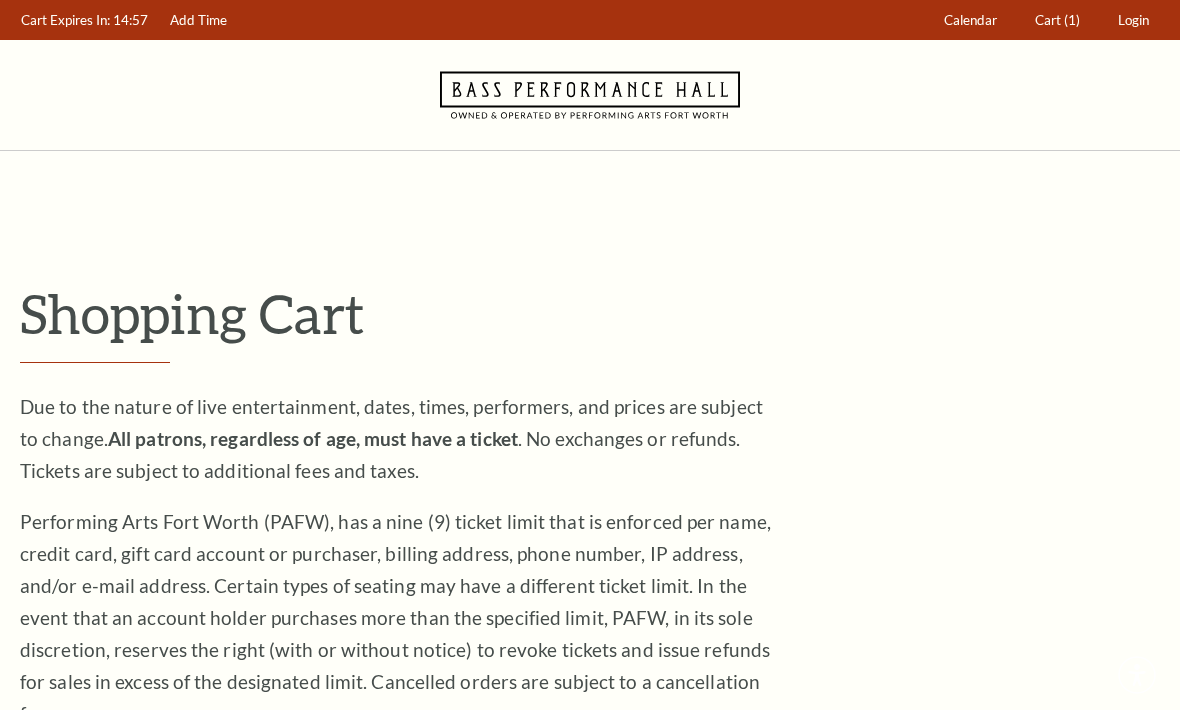 scroll, scrollTop: 0, scrollLeft: 0, axis: both 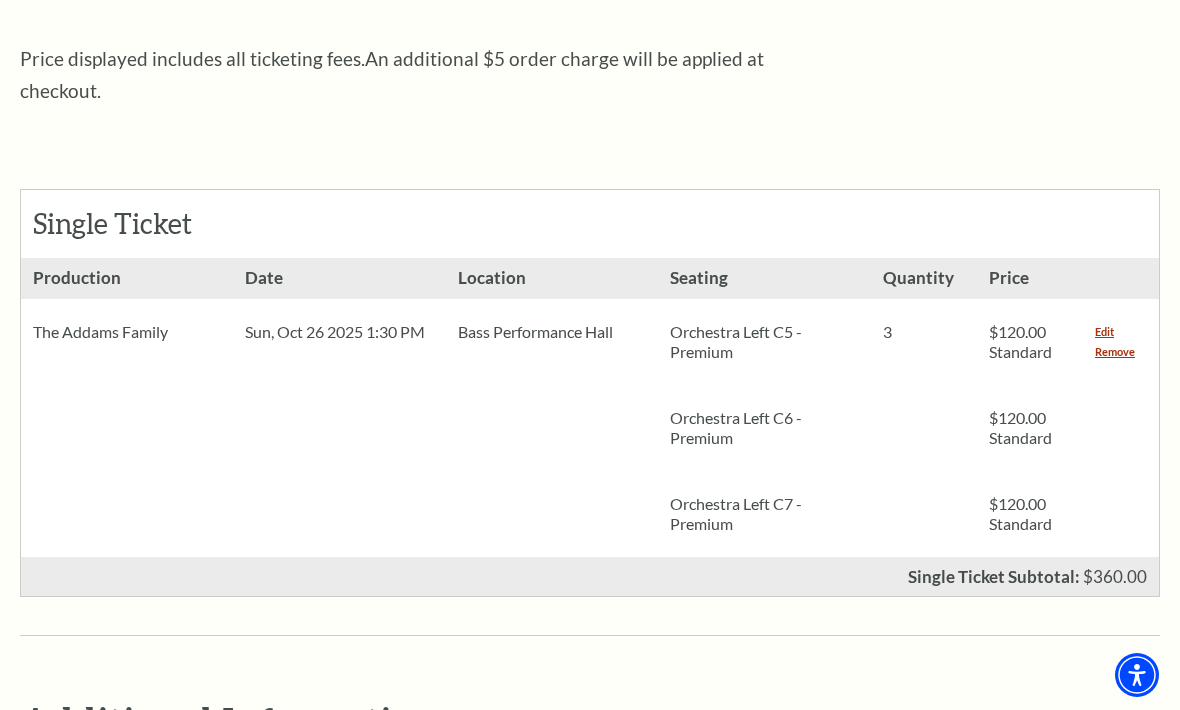click on "Edit" at bounding box center (1104, 332) 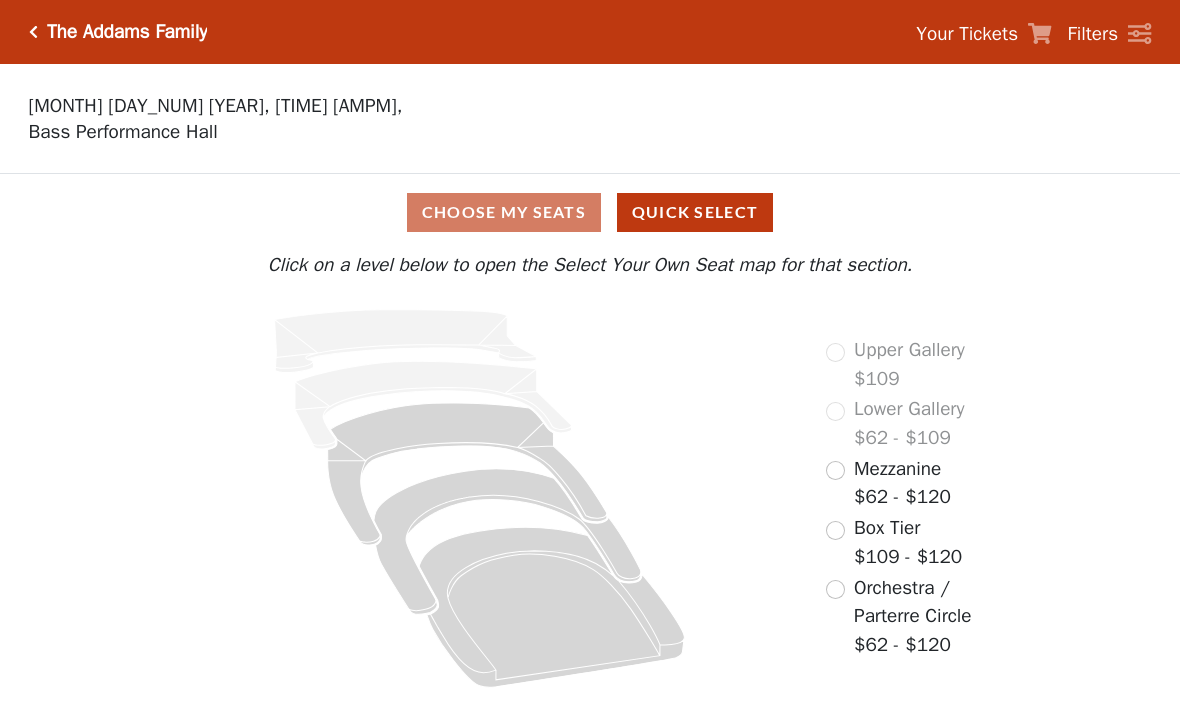 scroll, scrollTop: 0, scrollLeft: 0, axis: both 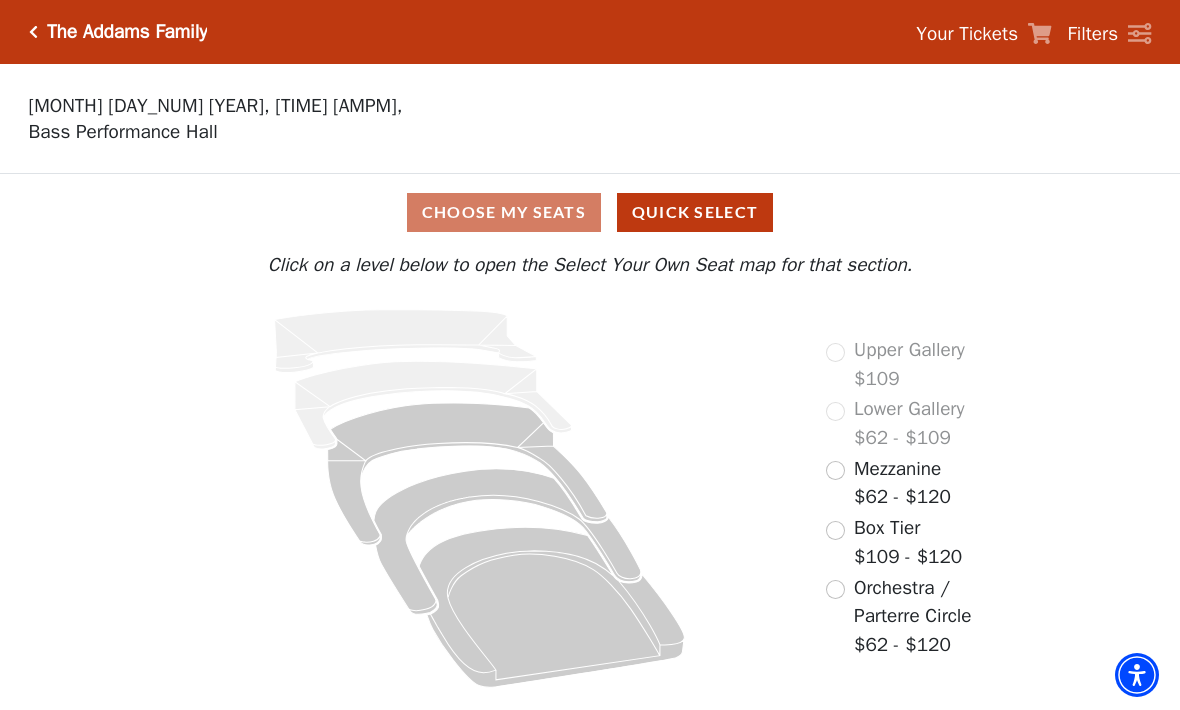 click at bounding box center [835, 530] 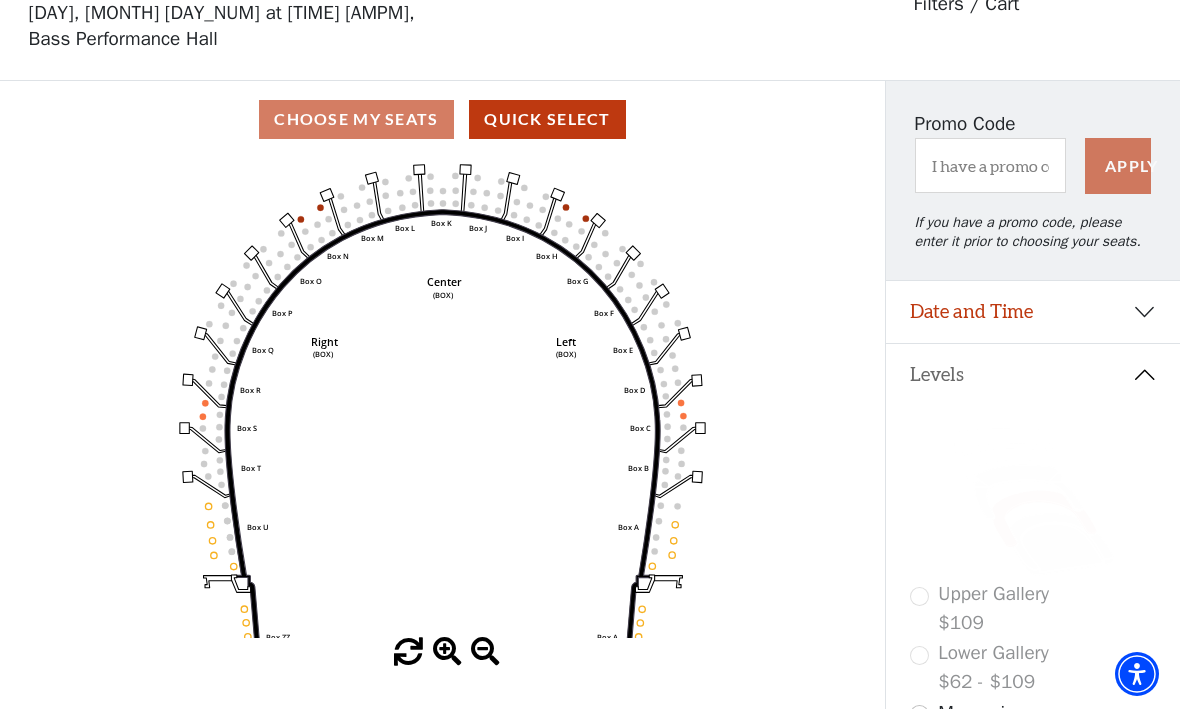 scroll, scrollTop: 93, scrollLeft: 0, axis: vertical 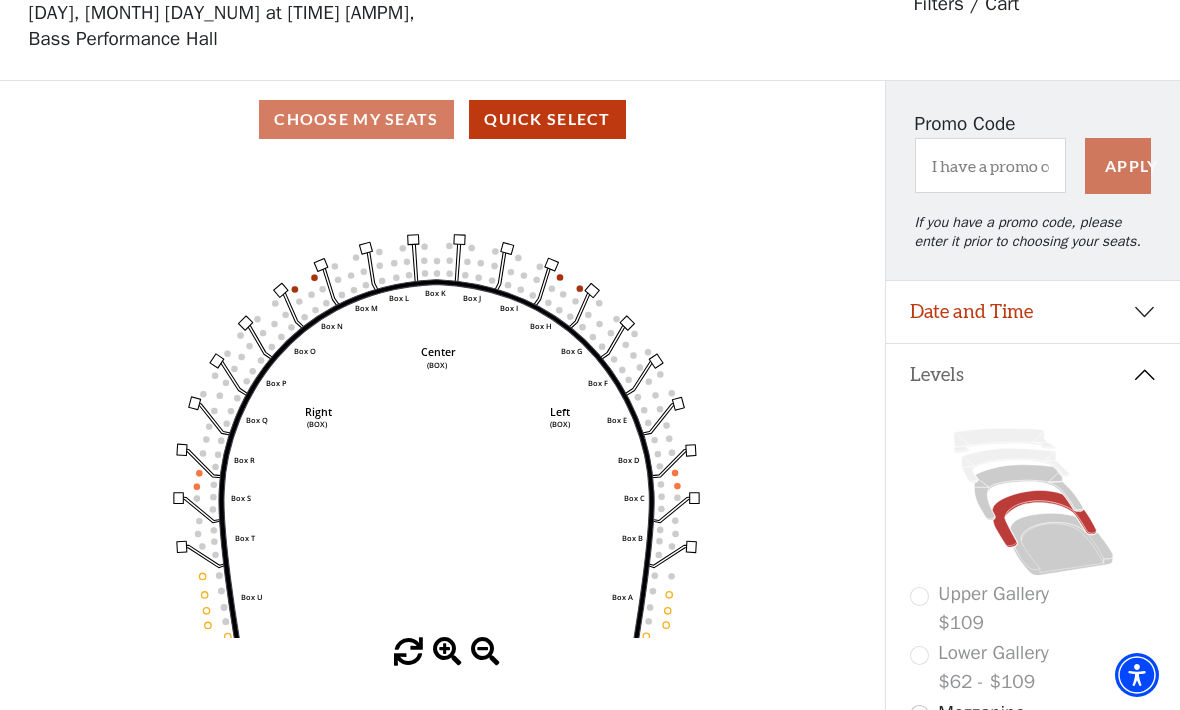 click on "Choose My Seats
Quick Select" at bounding box center (442, 119) 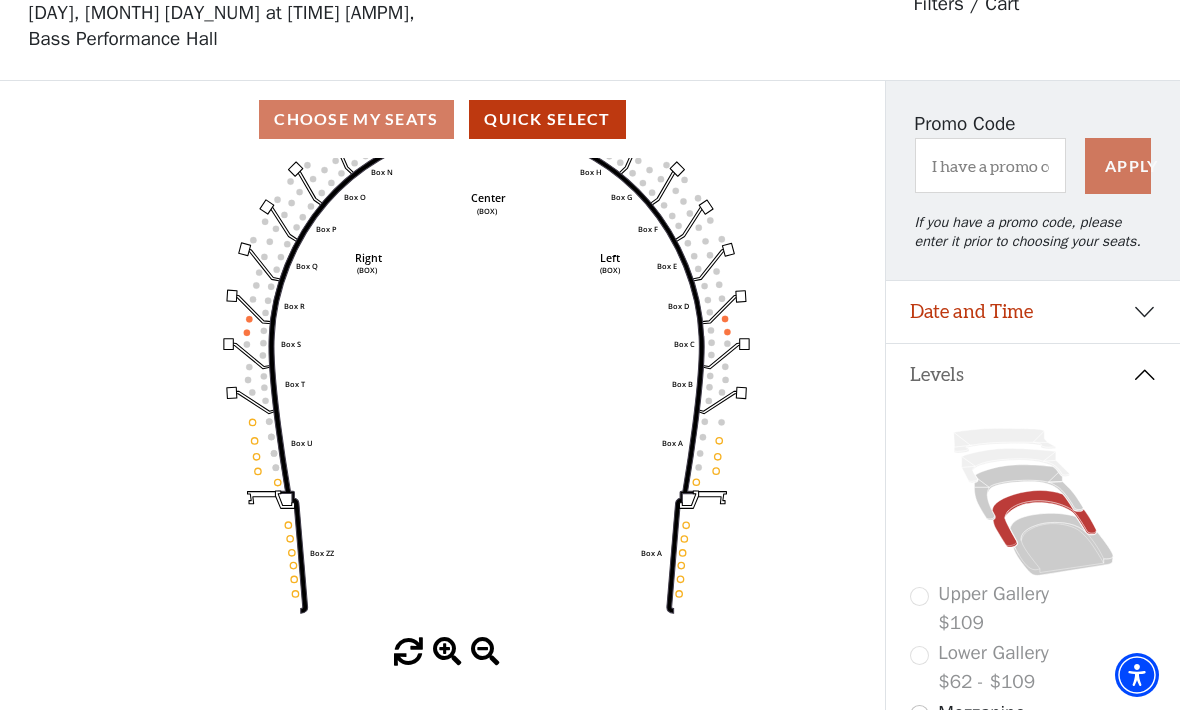 click on "Levels" at bounding box center [1033, 375] 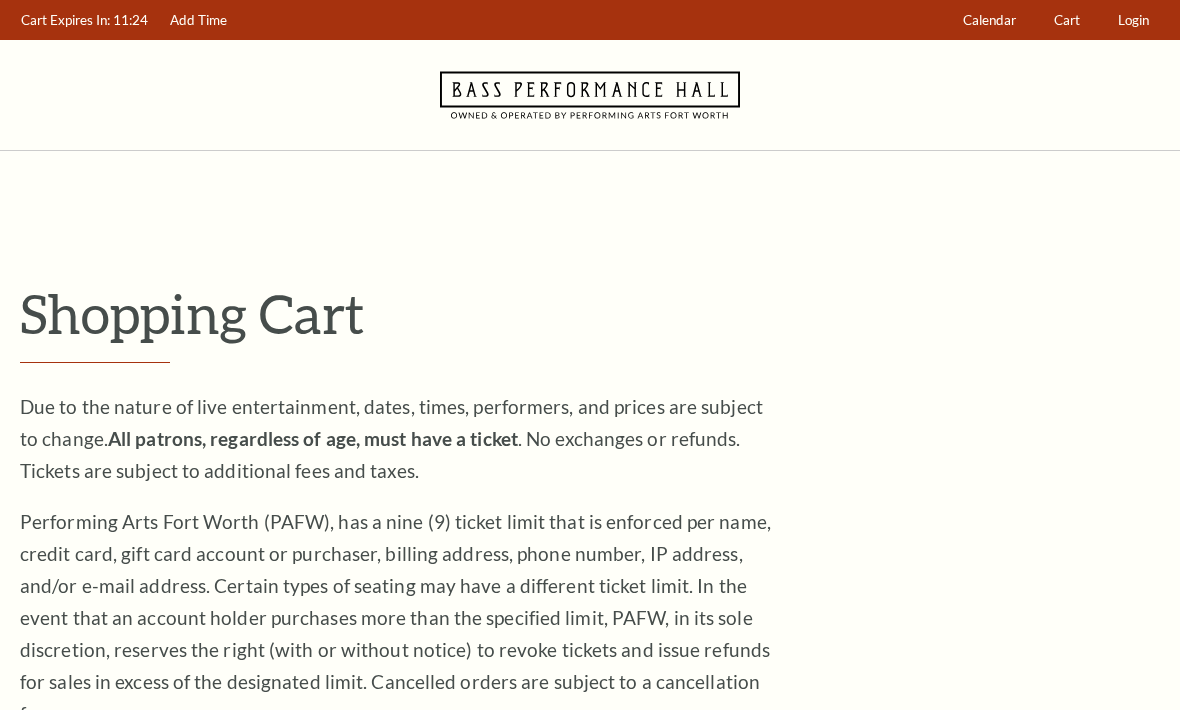 scroll, scrollTop: 763, scrollLeft: 0, axis: vertical 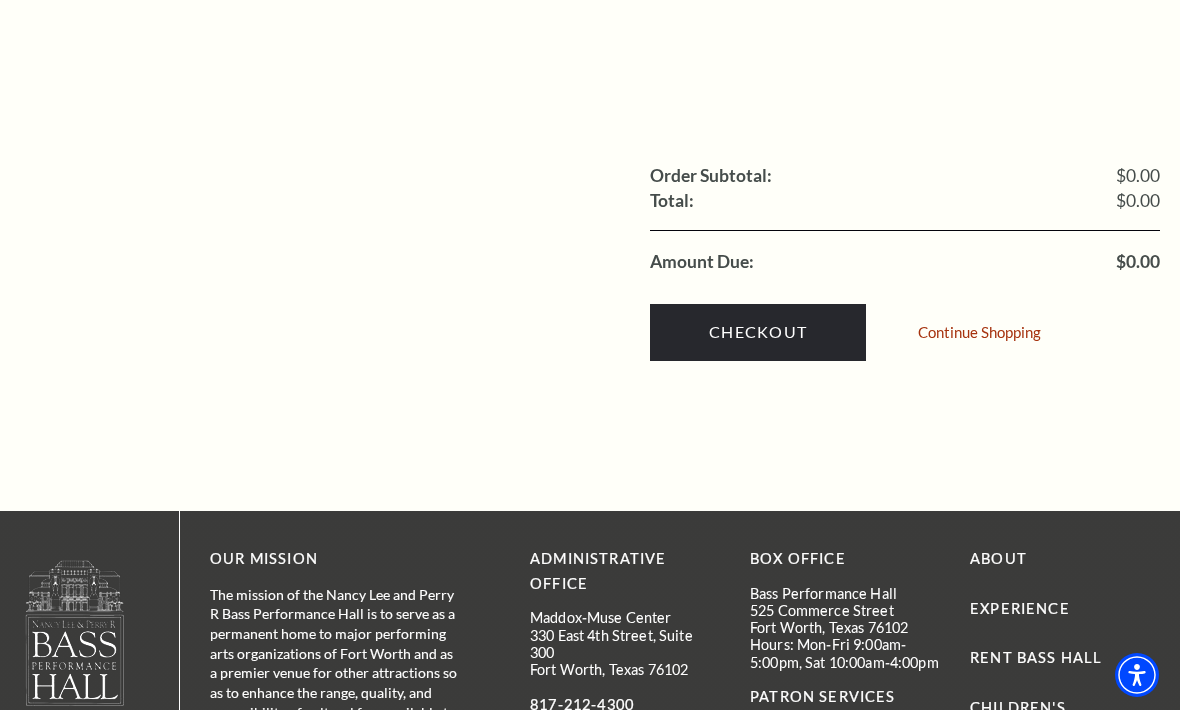 click on "Continue Shopping" at bounding box center [979, 332] 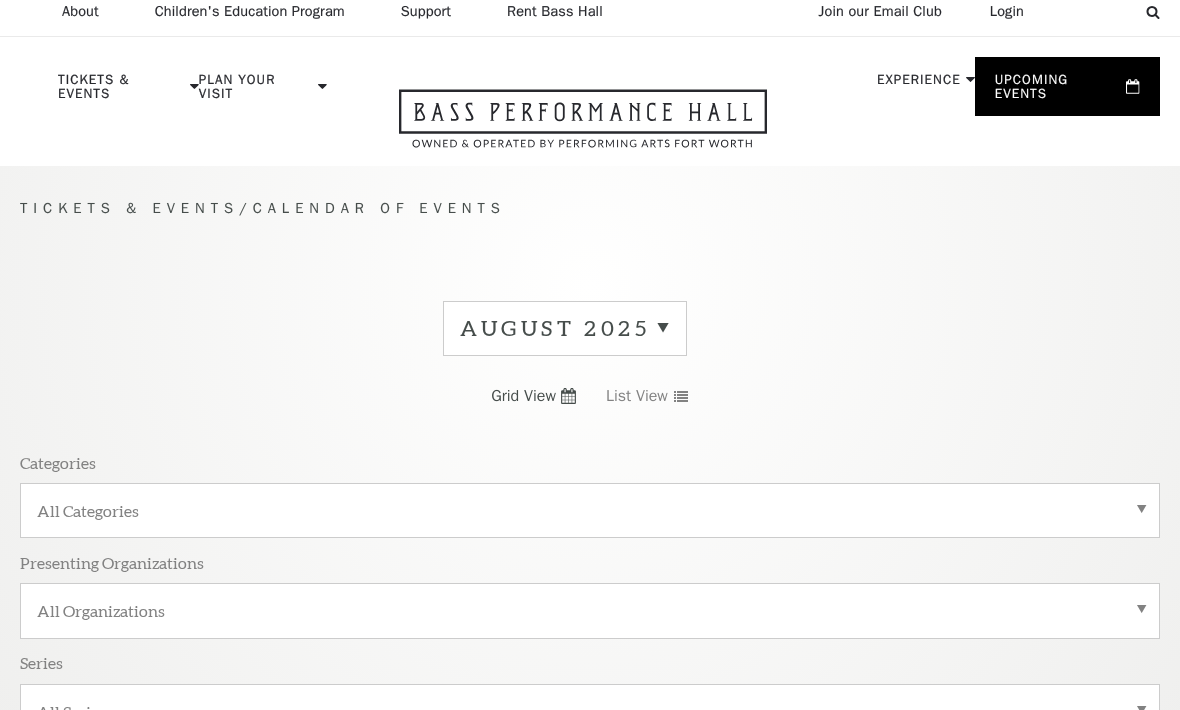 scroll, scrollTop: 0, scrollLeft: 0, axis: both 